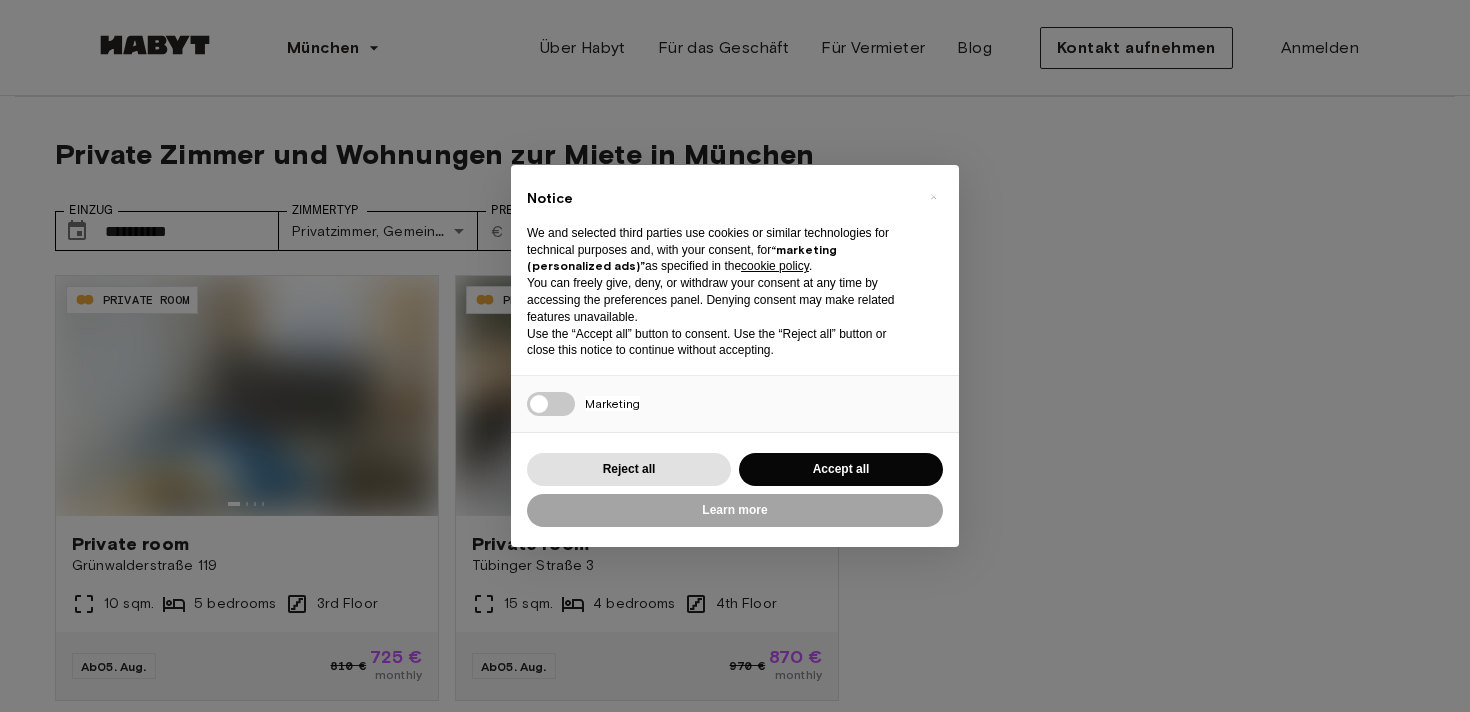 scroll, scrollTop: 0, scrollLeft: 0, axis: both 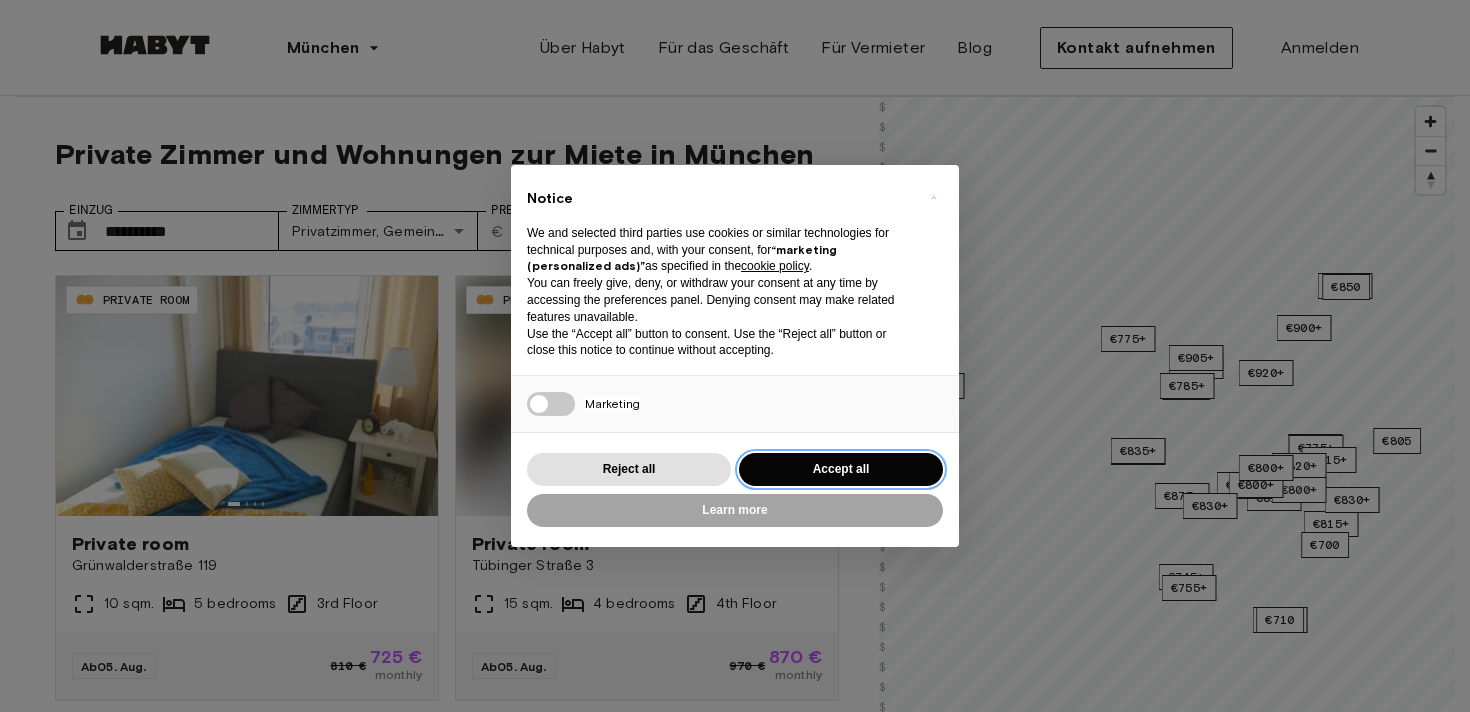 click on "Accept all" at bounding box center (841, 469) 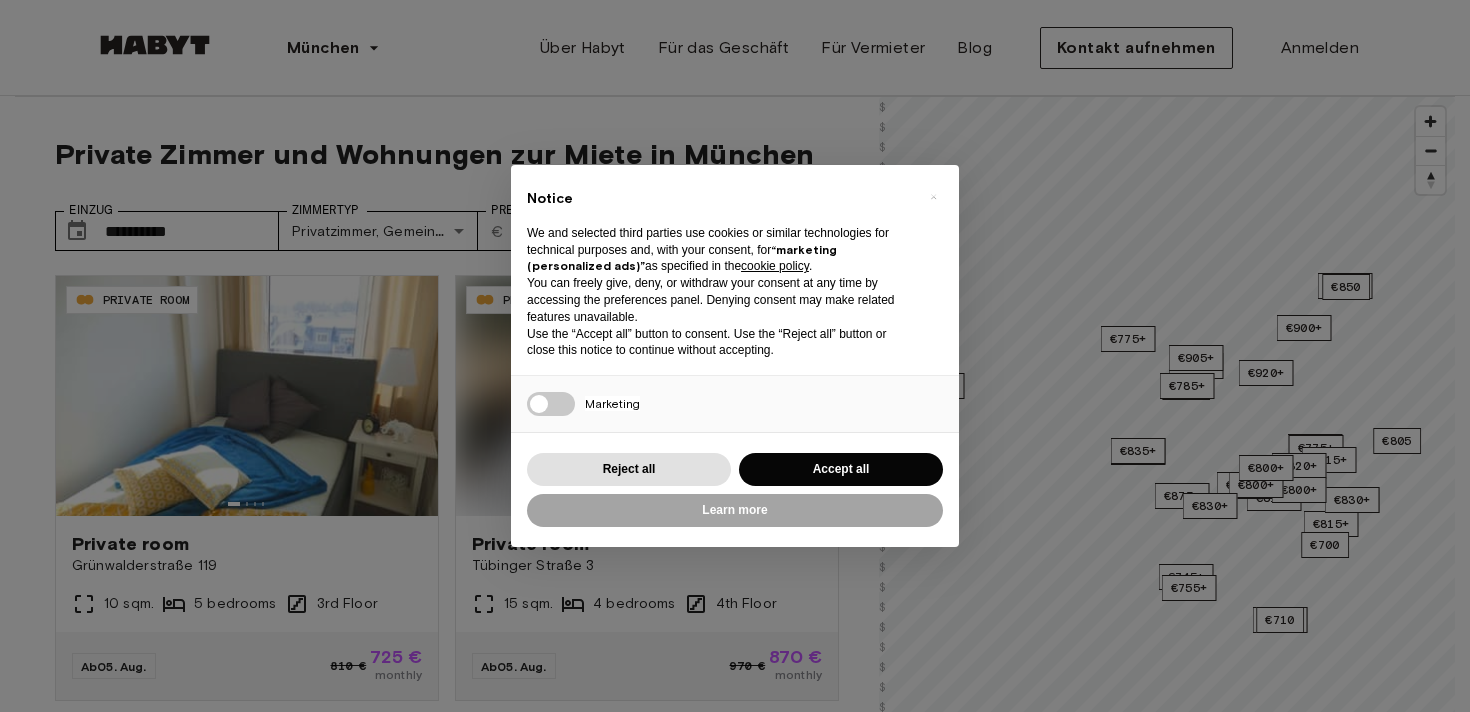 scroll, scrollTop: 0, scrollLeft: 0, axis: both 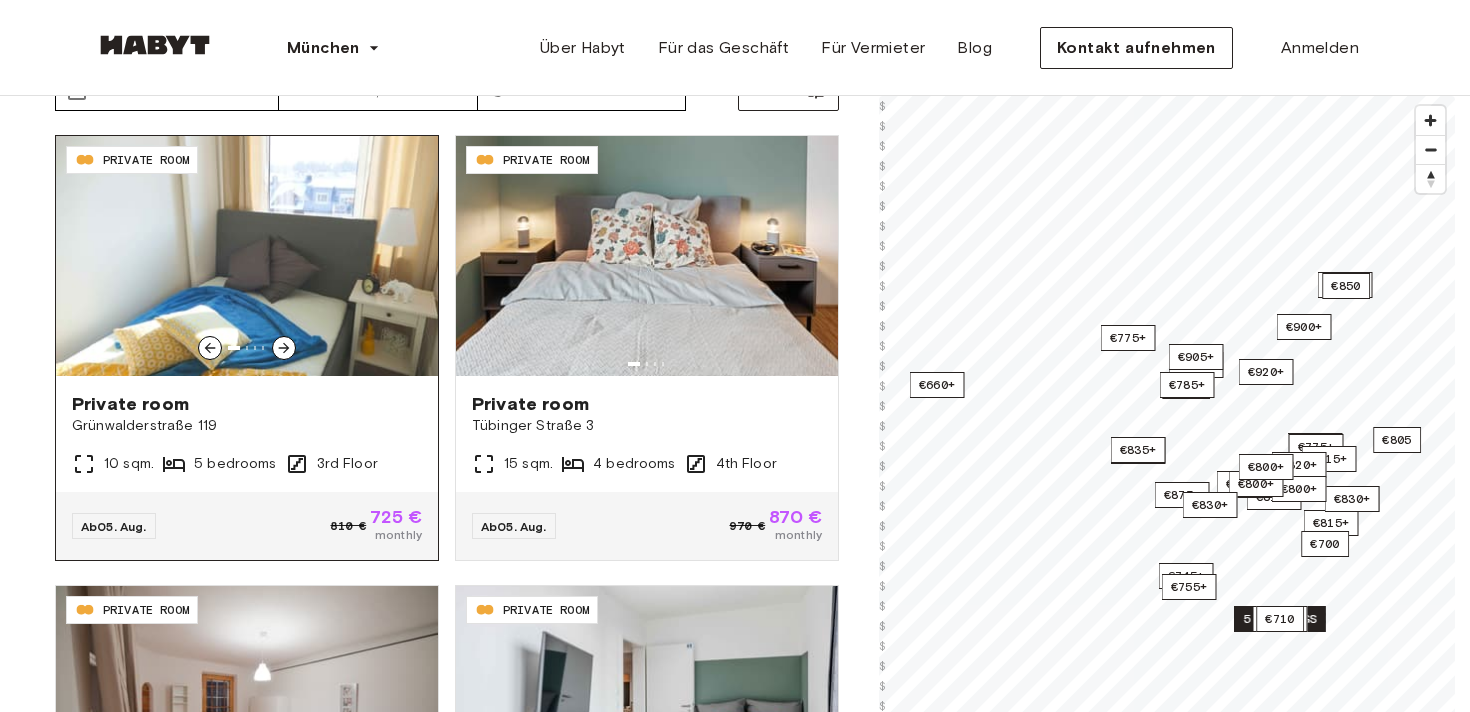 click 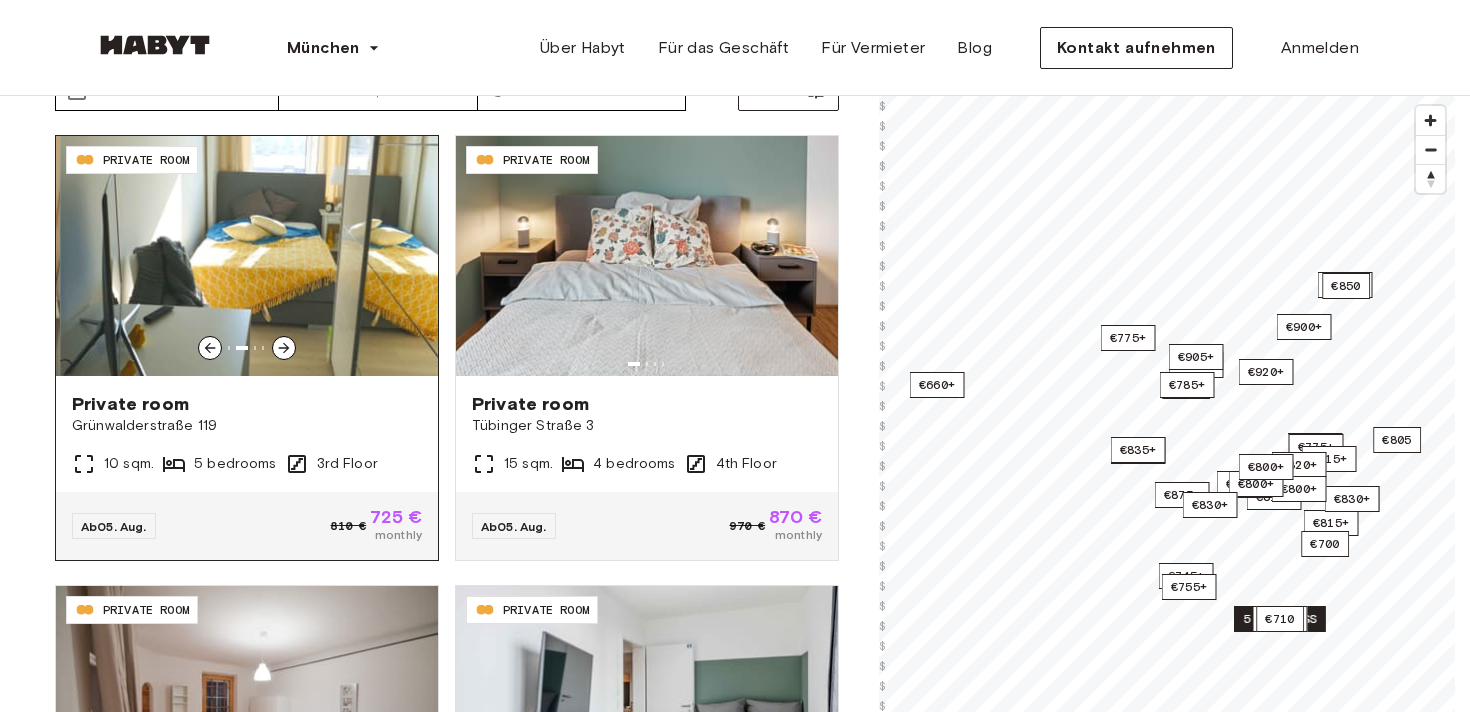 click 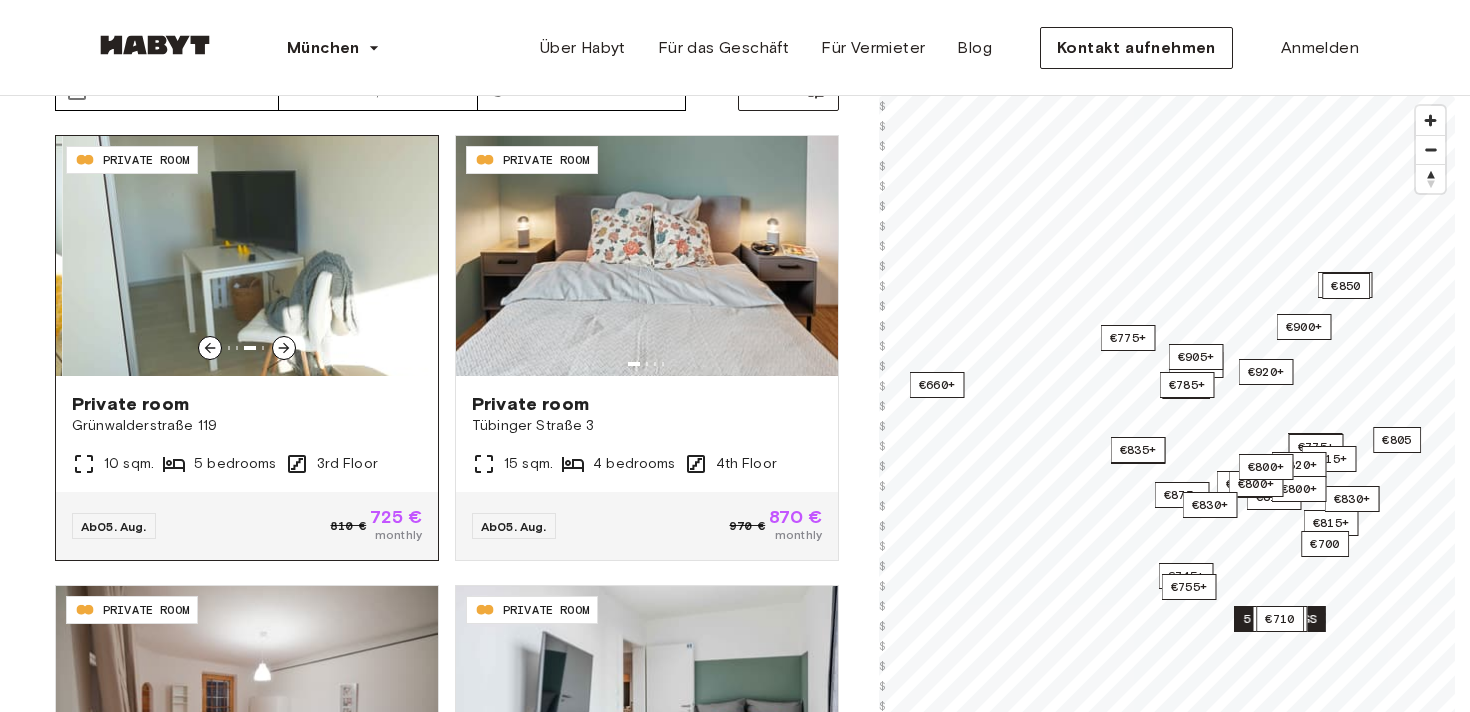 click 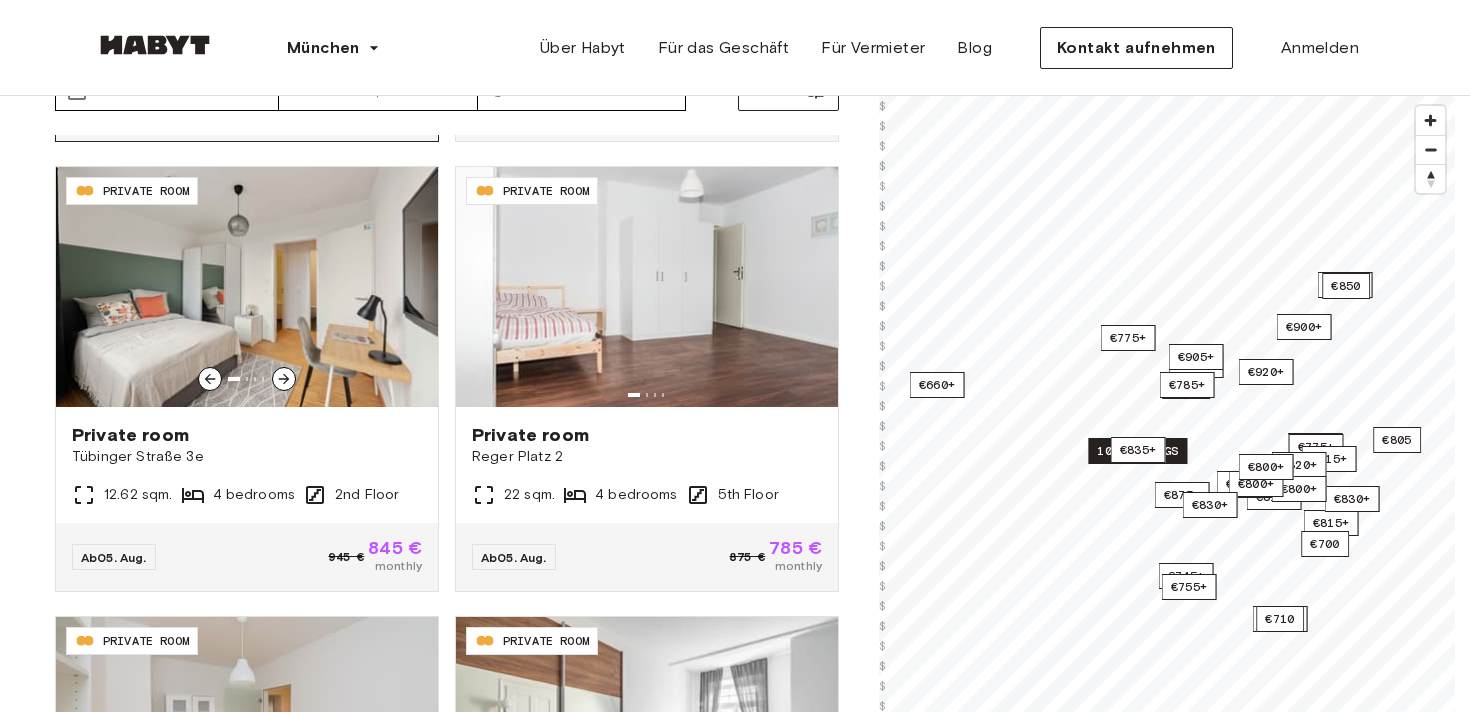 scroll, scrollTop: 873, scrollLeft: 0, axis: vertical 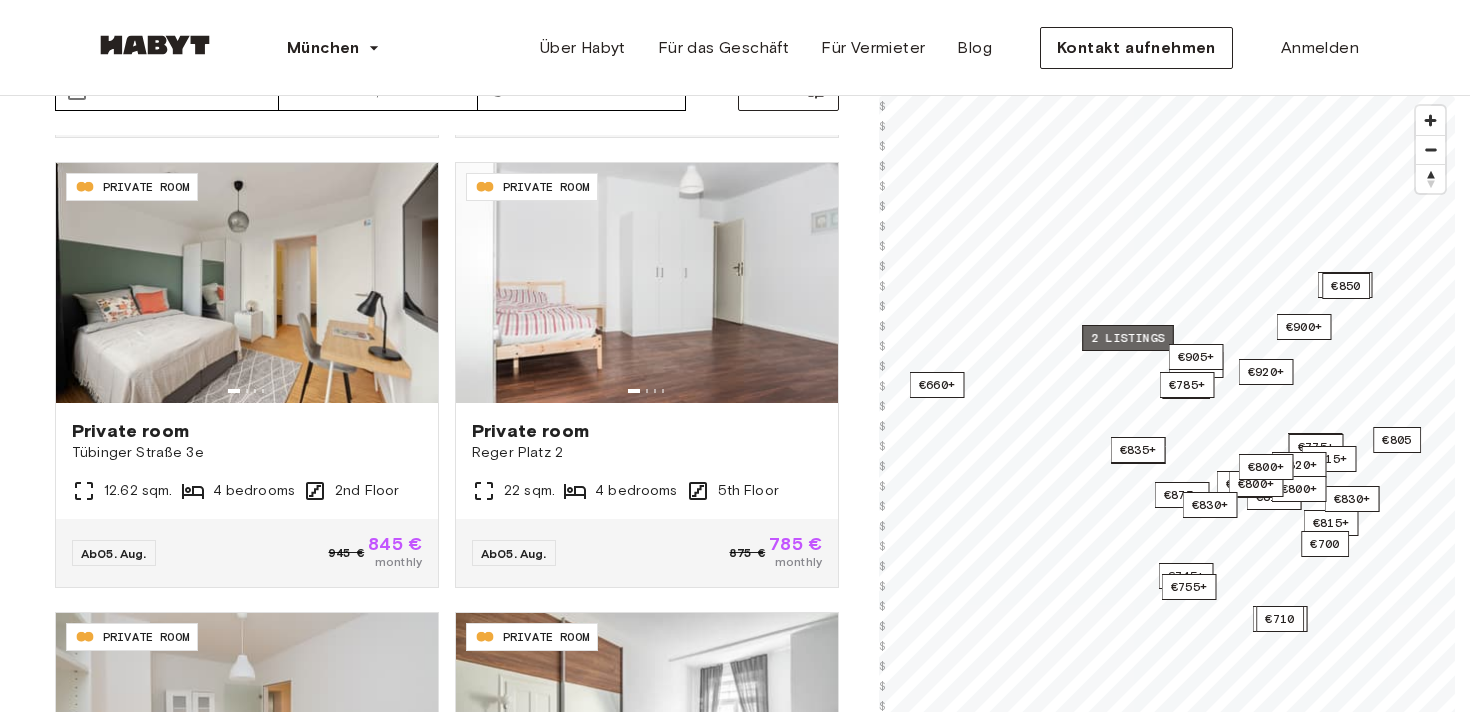 click on "2 listings" at bounding box center (1128, 338) 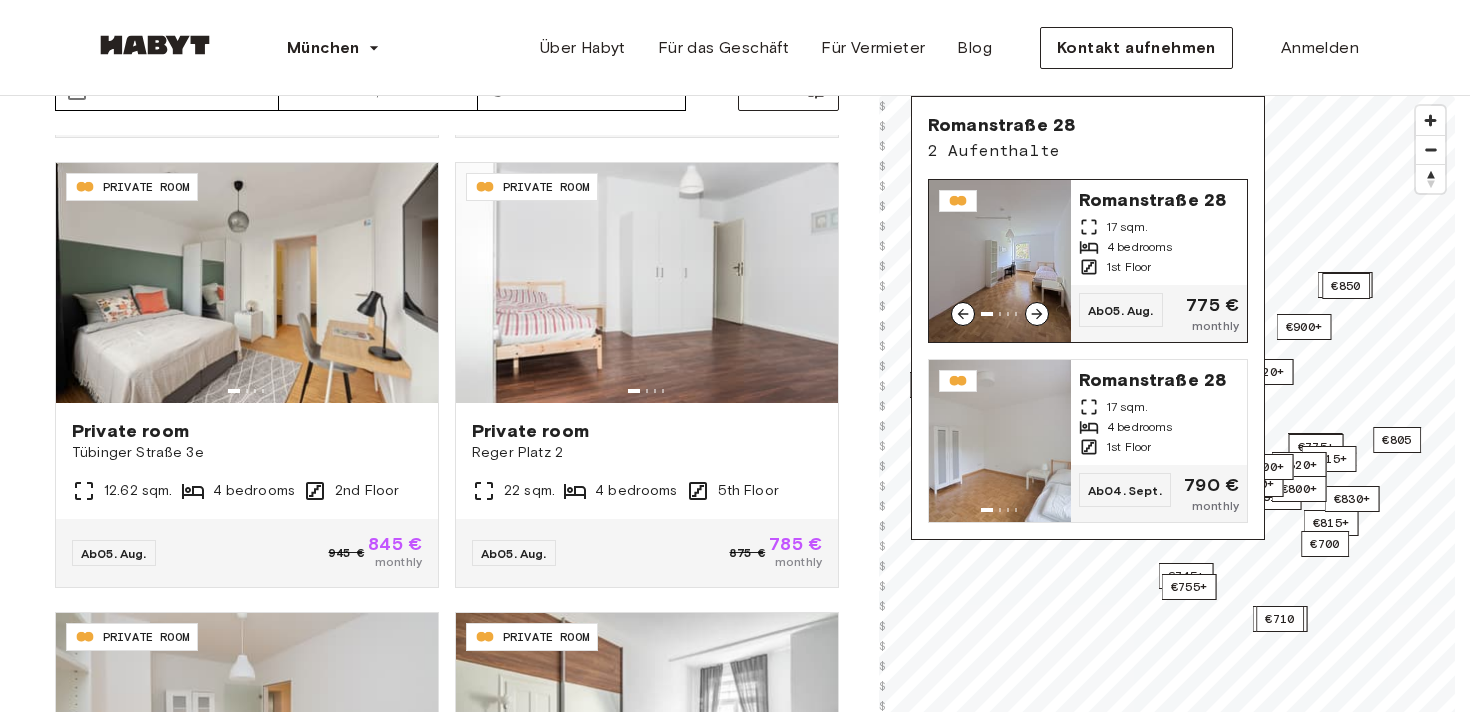 click 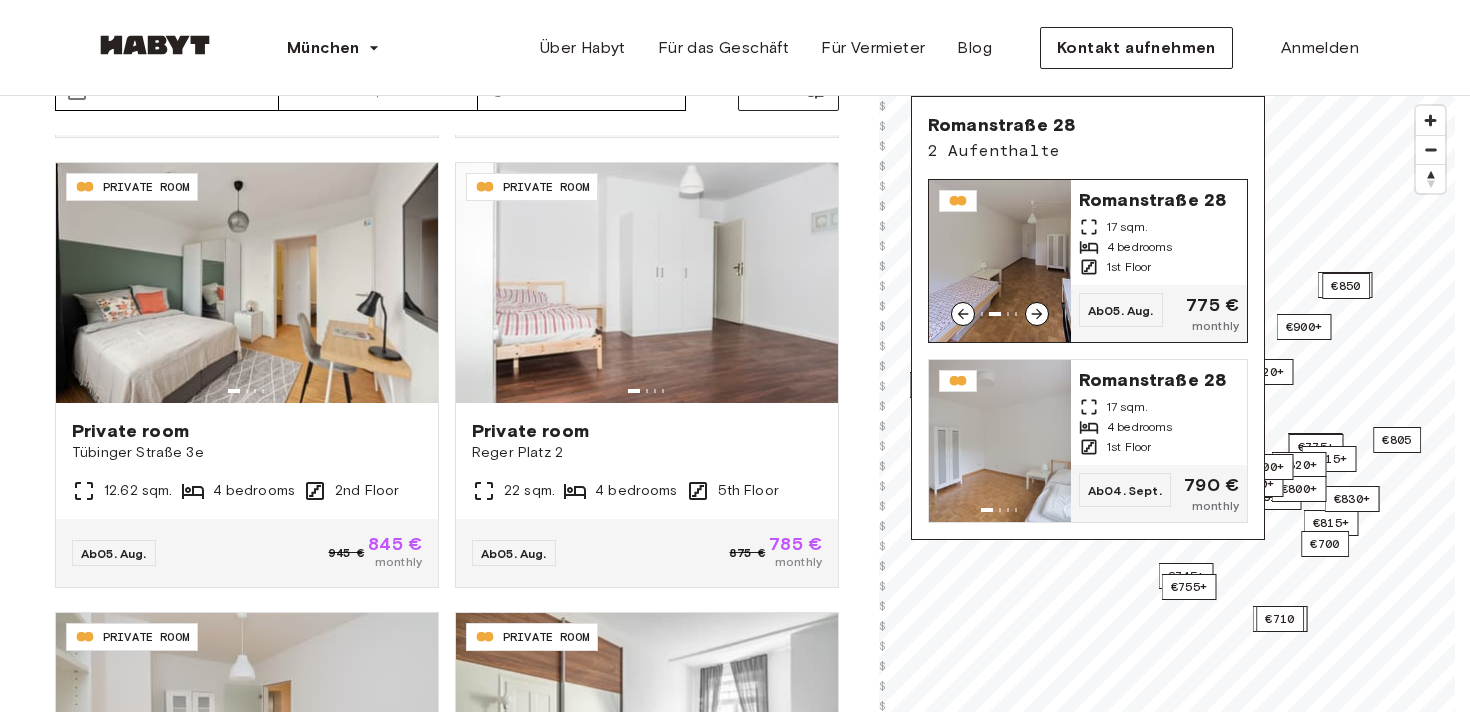 click 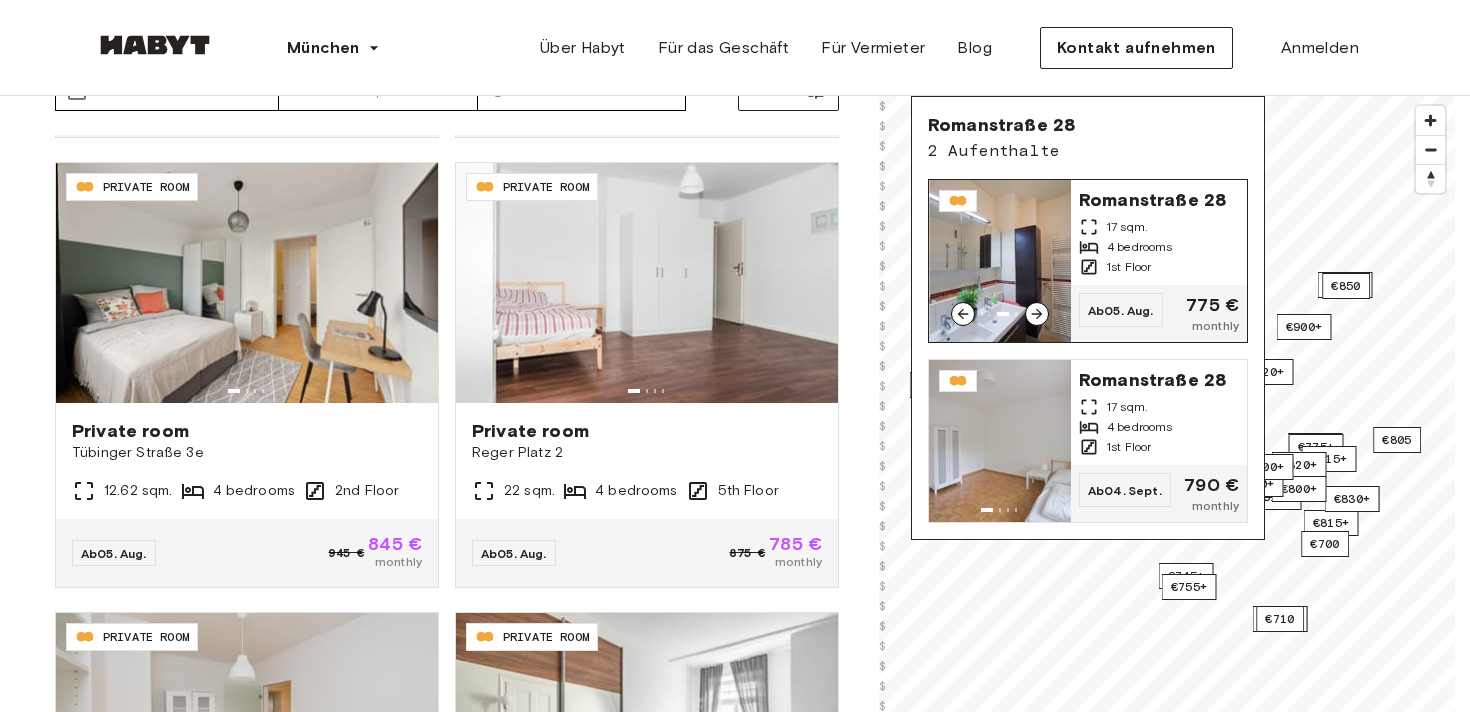 click 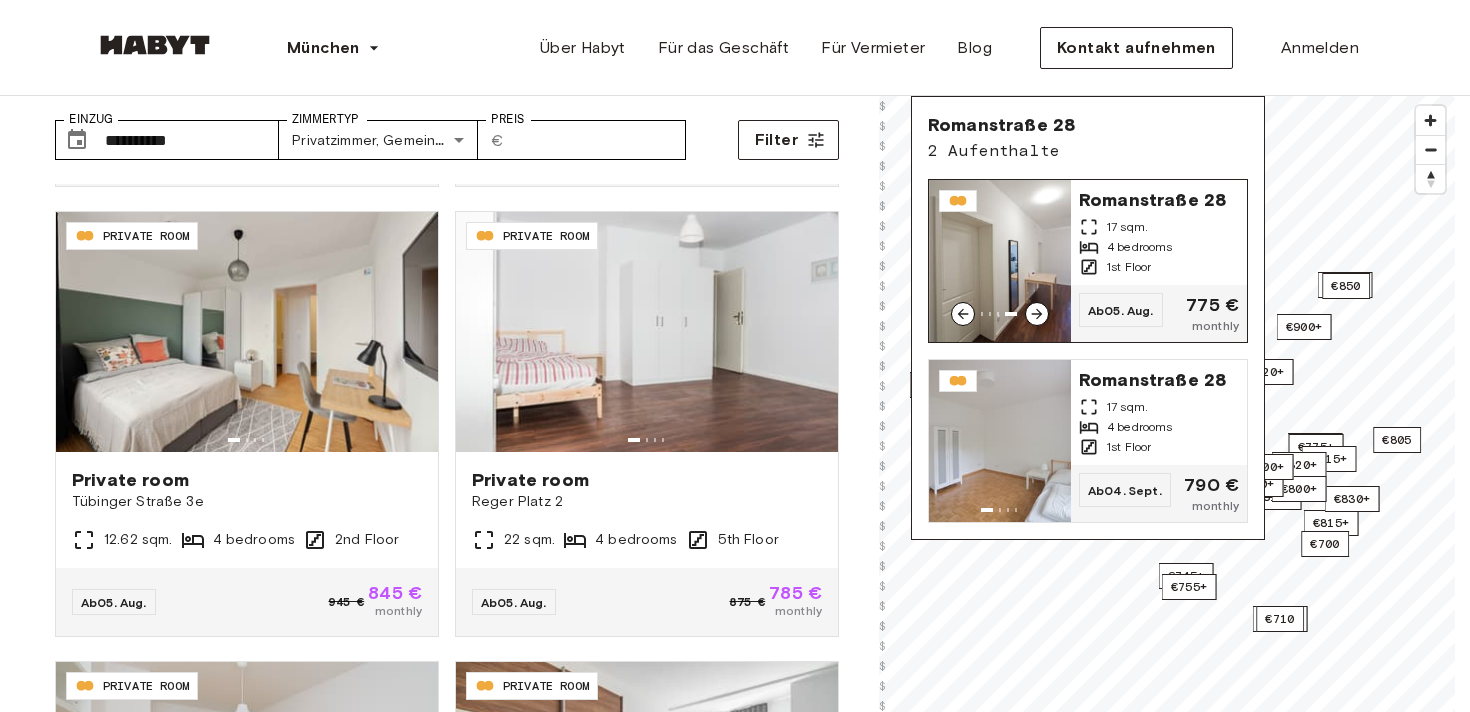 scroll, scrollTop: 0, scrollLeft: 0, axis: both 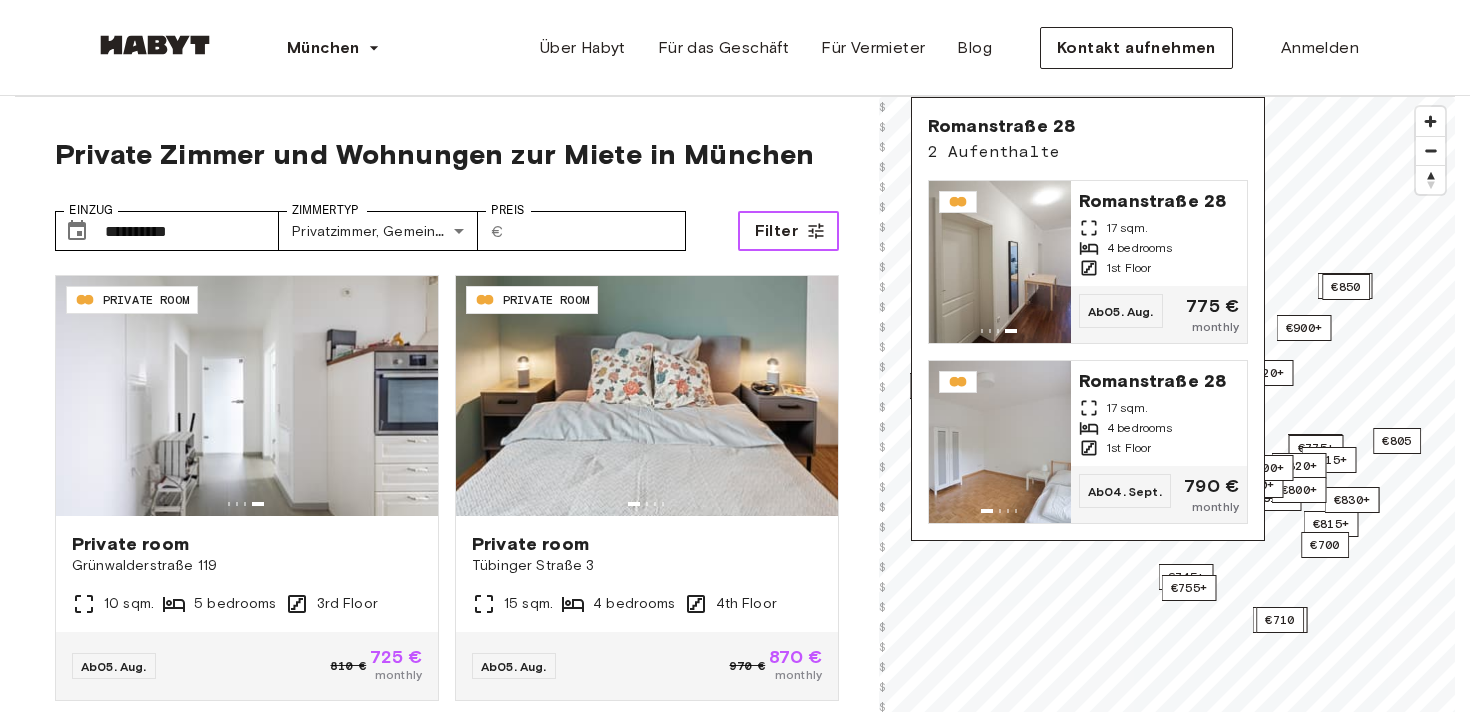 click on "Filter" at bounding box center (788, 231) 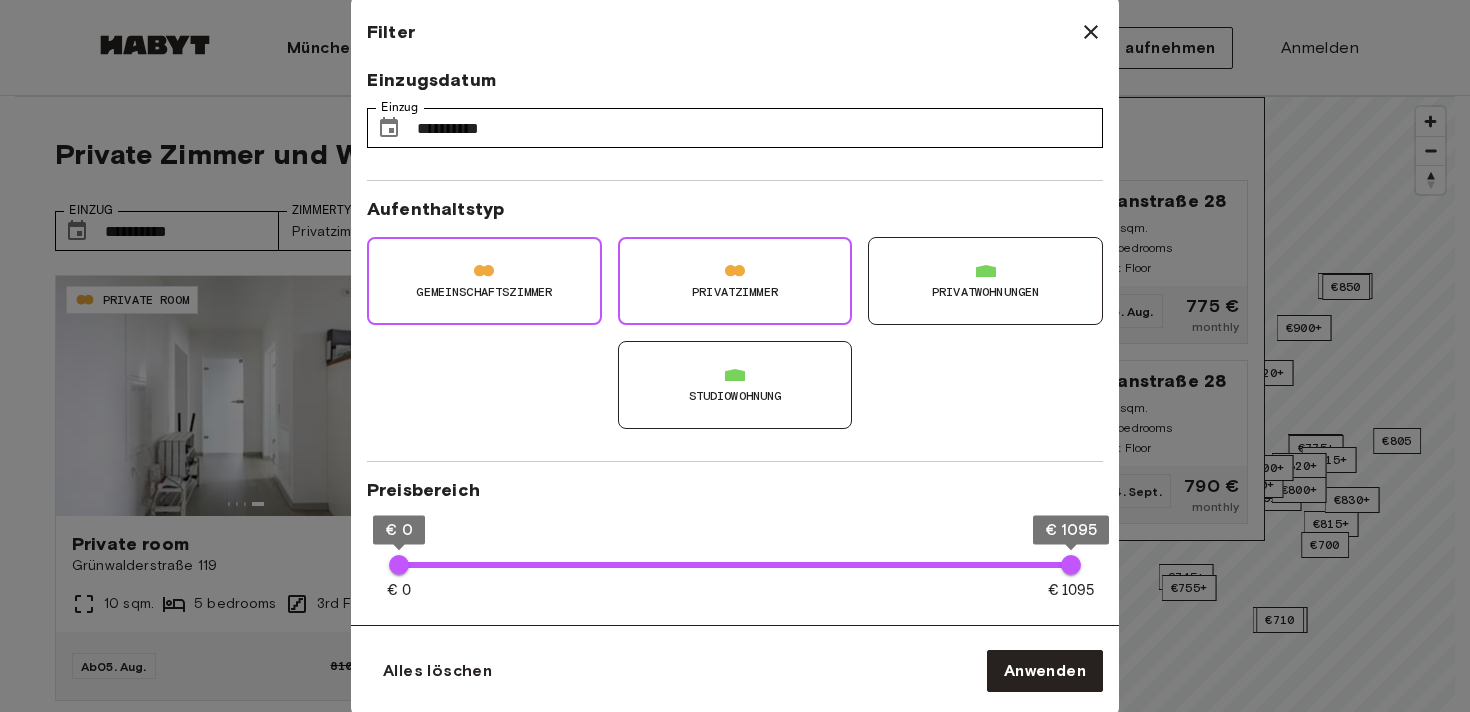 click on "Privatzimmer" at bounding box center (735, 292) 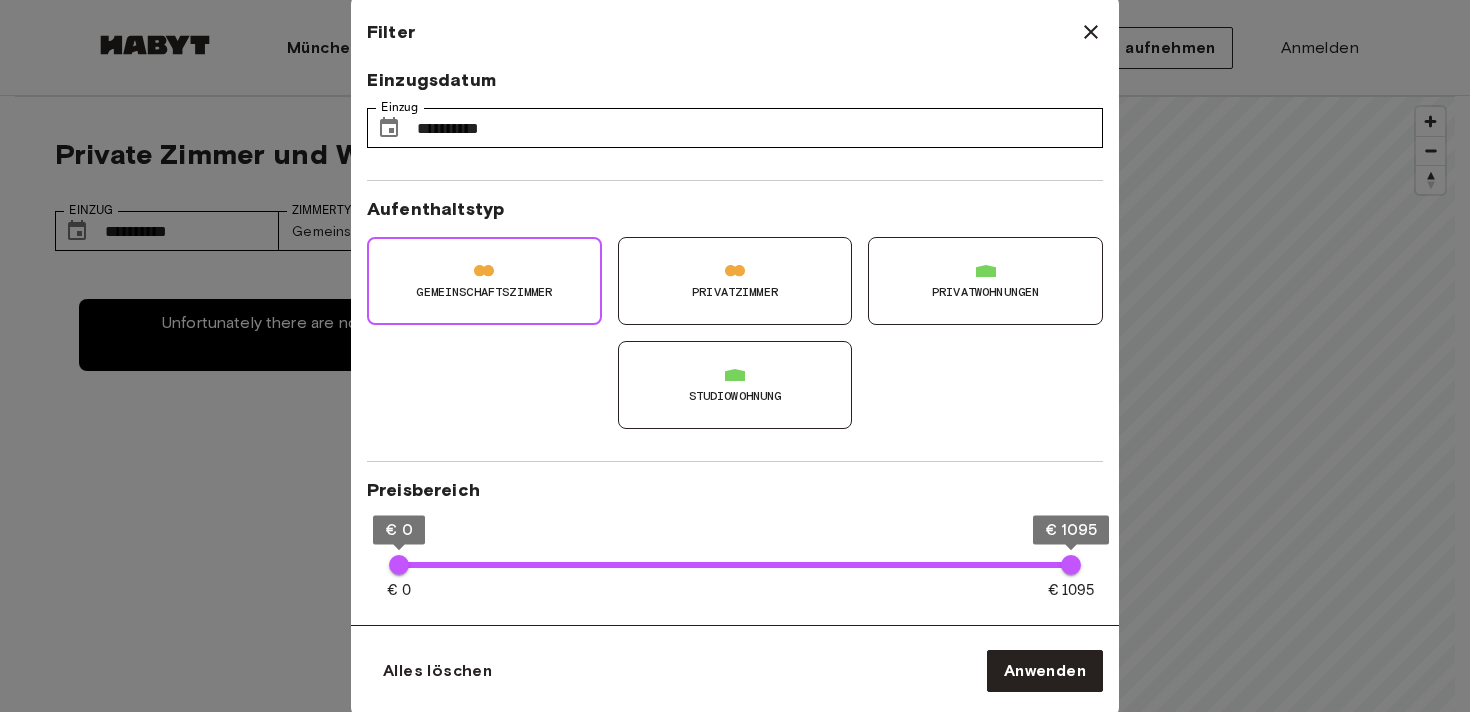 click at bounding box center [986, 271] 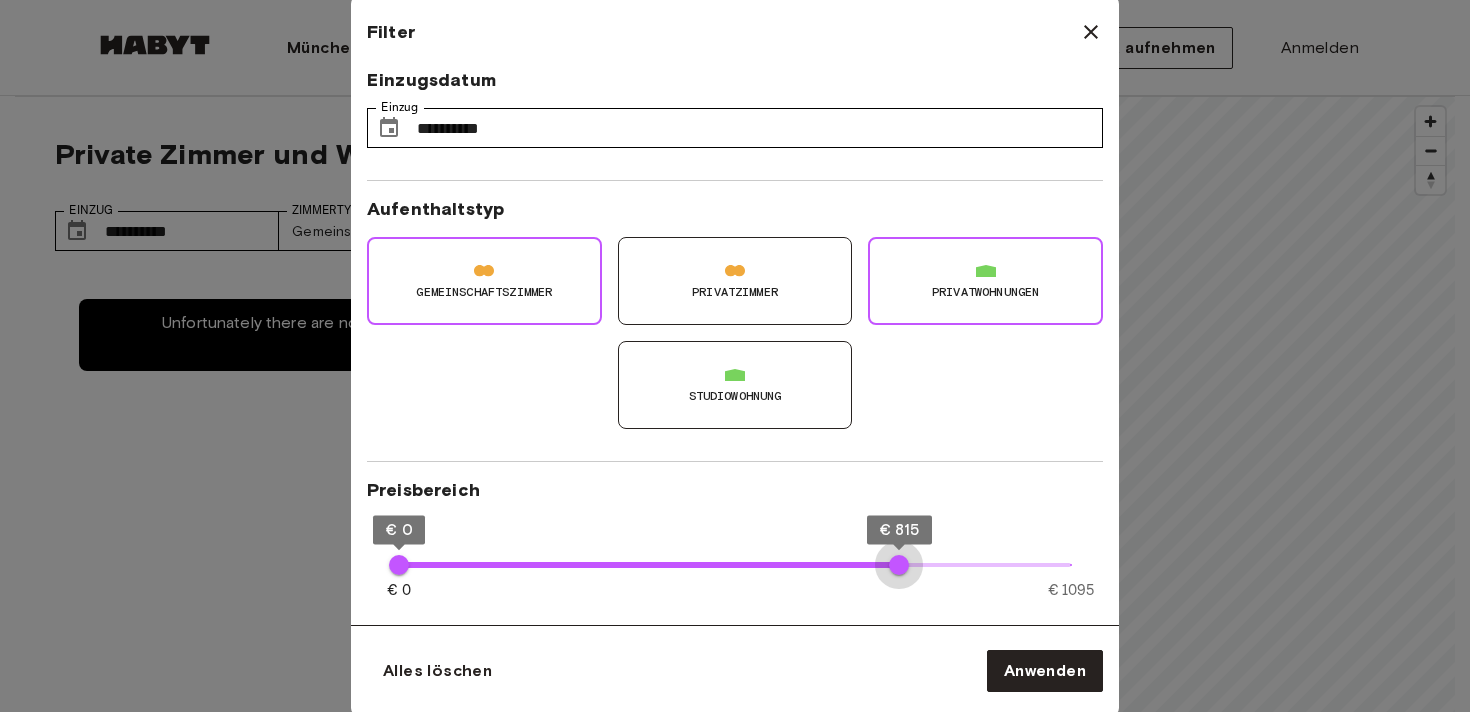 type on "***" 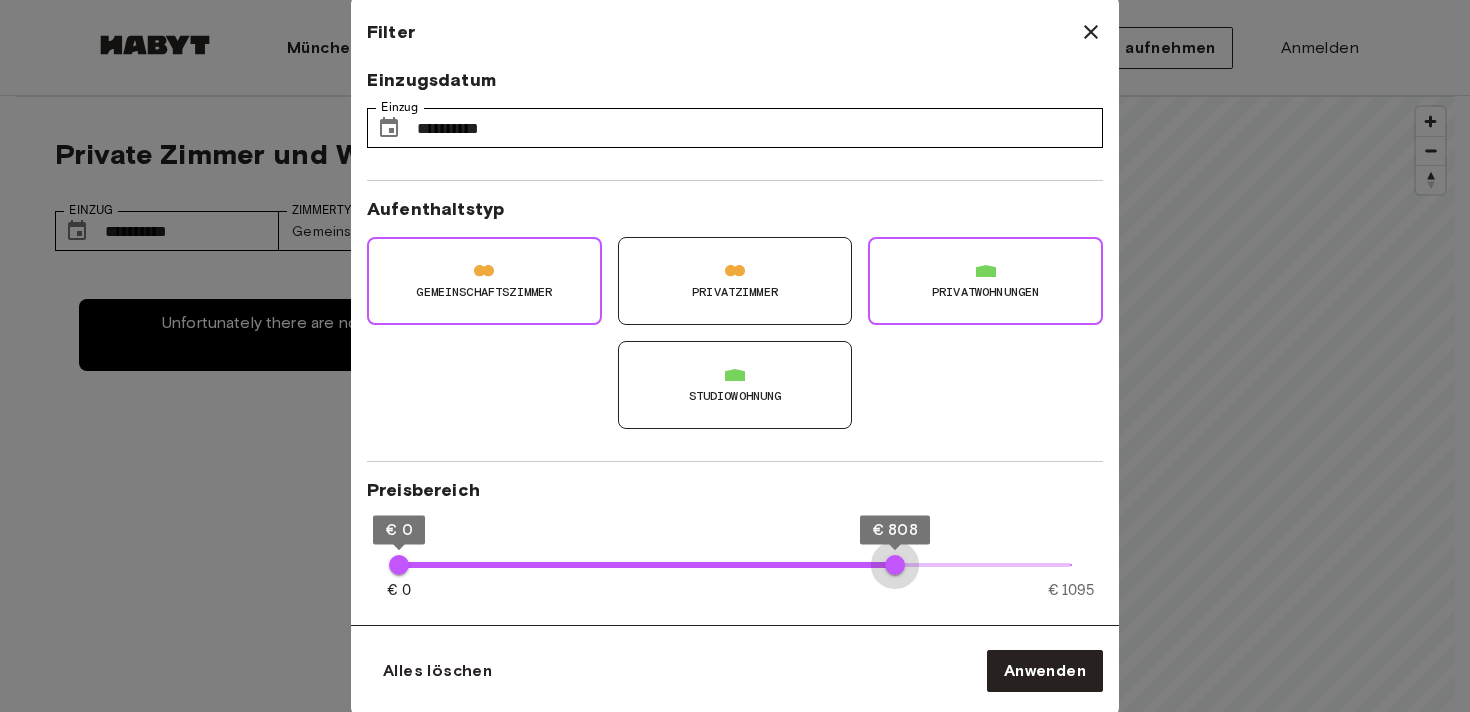 drag, startPoint x: 1075, startPoint y: 563, endPoint x: 897, endPoint y: 579, distance: 178.71765 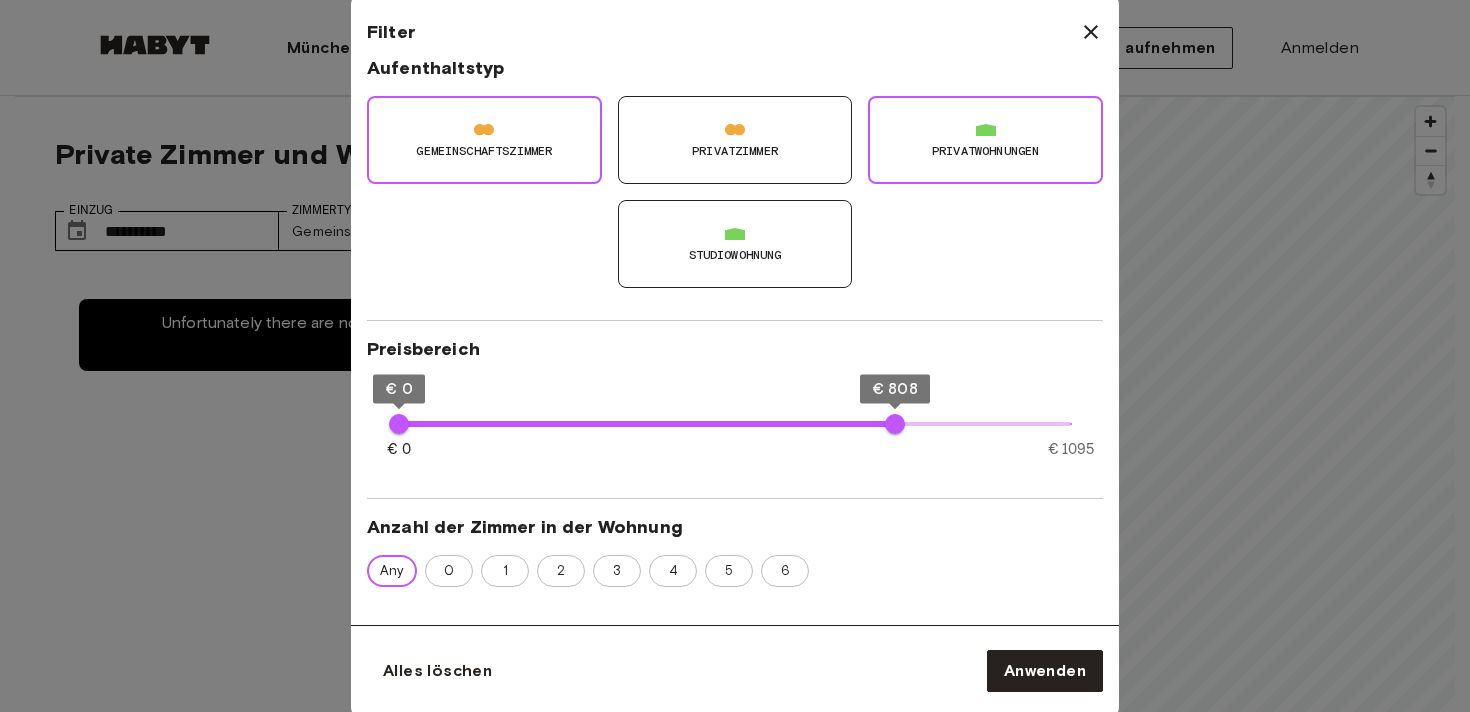scroll, scrollTop: 139, scrollLeft: 0, axis: vertical 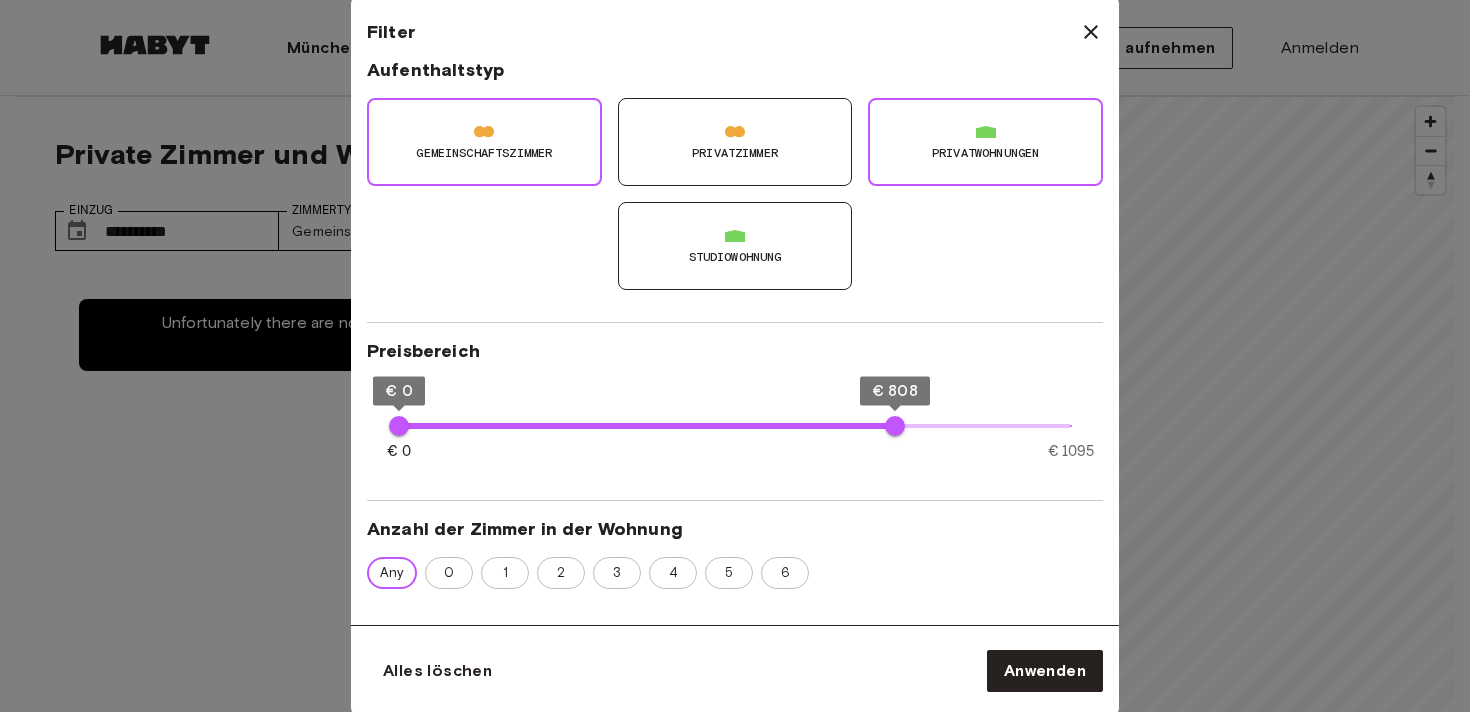 click on "Privatzimmer" at bounding box center [735, 153] 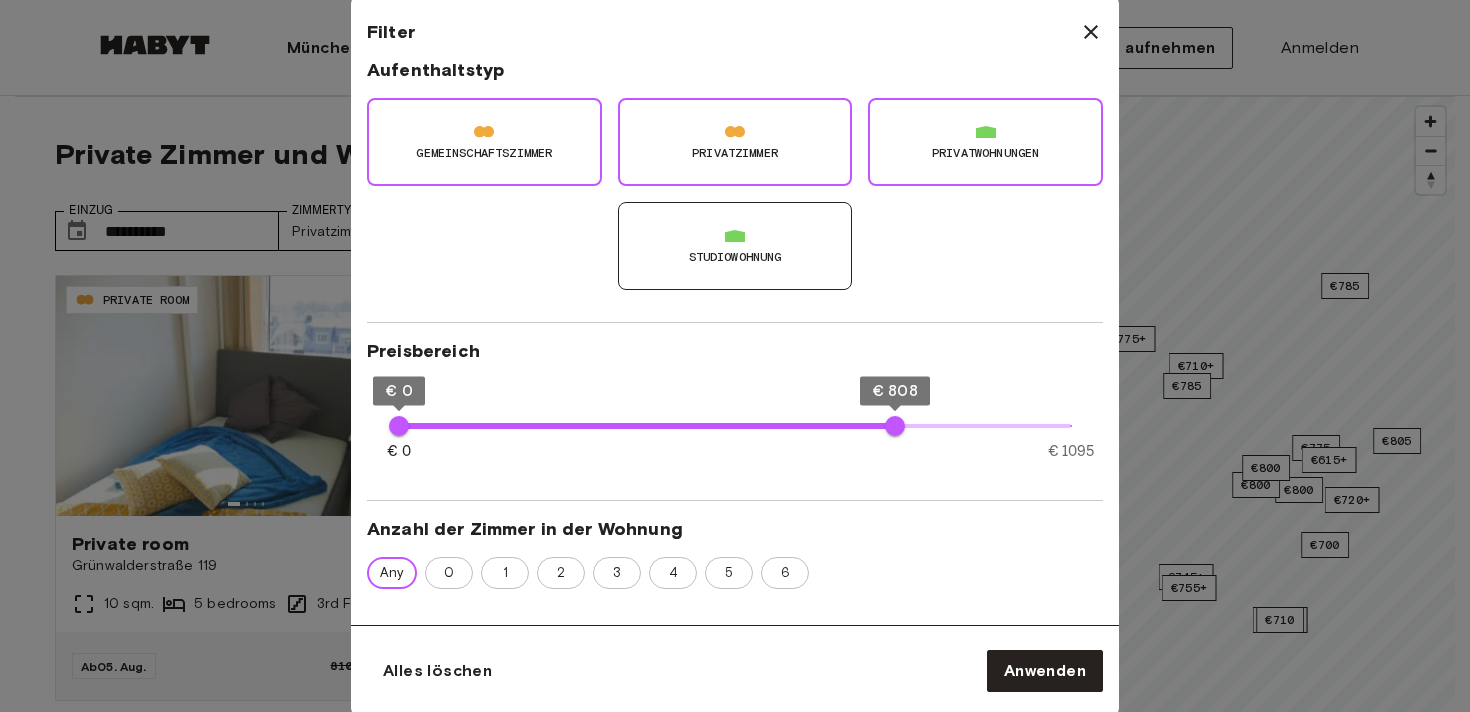 click on "Gemeinschaftszimmer" at bounding box center (484, 153) 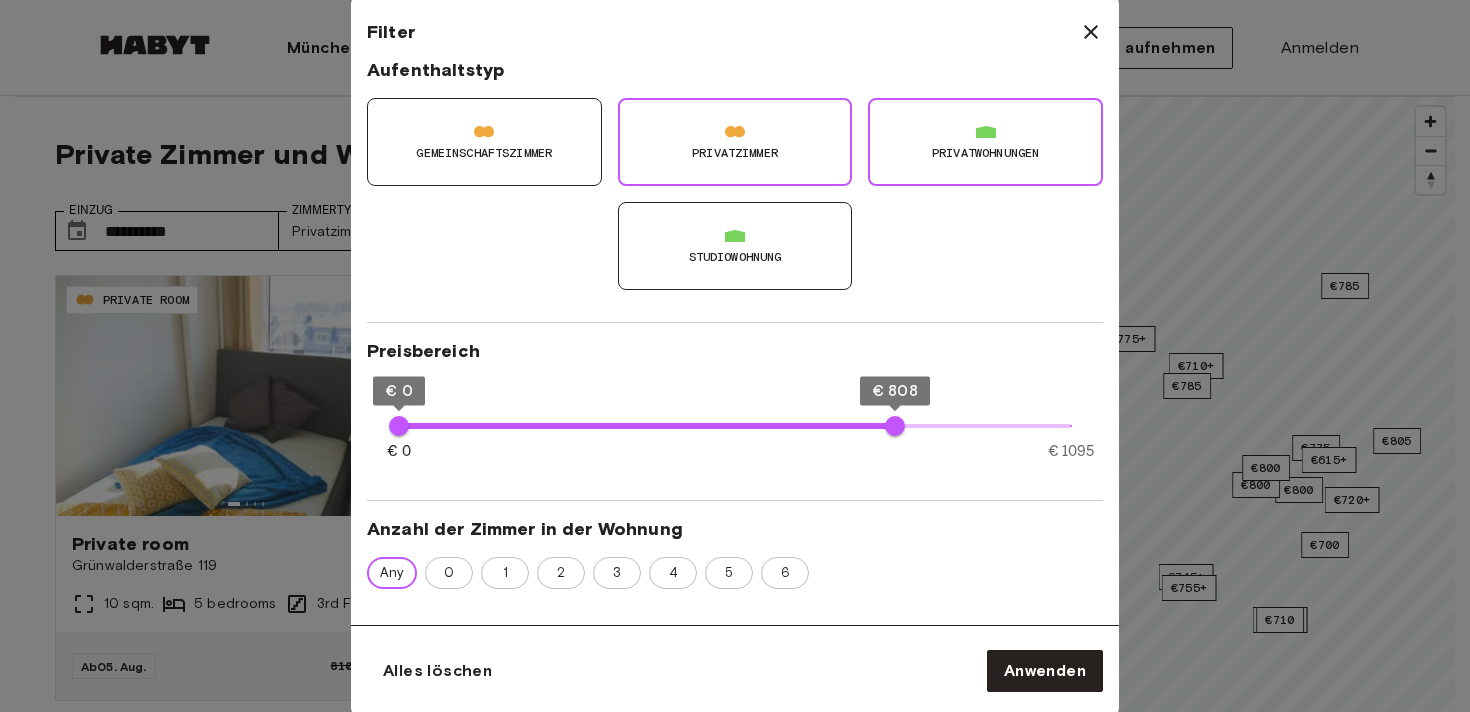 click on "Studiowohnung" at bounding box center [735, 246] 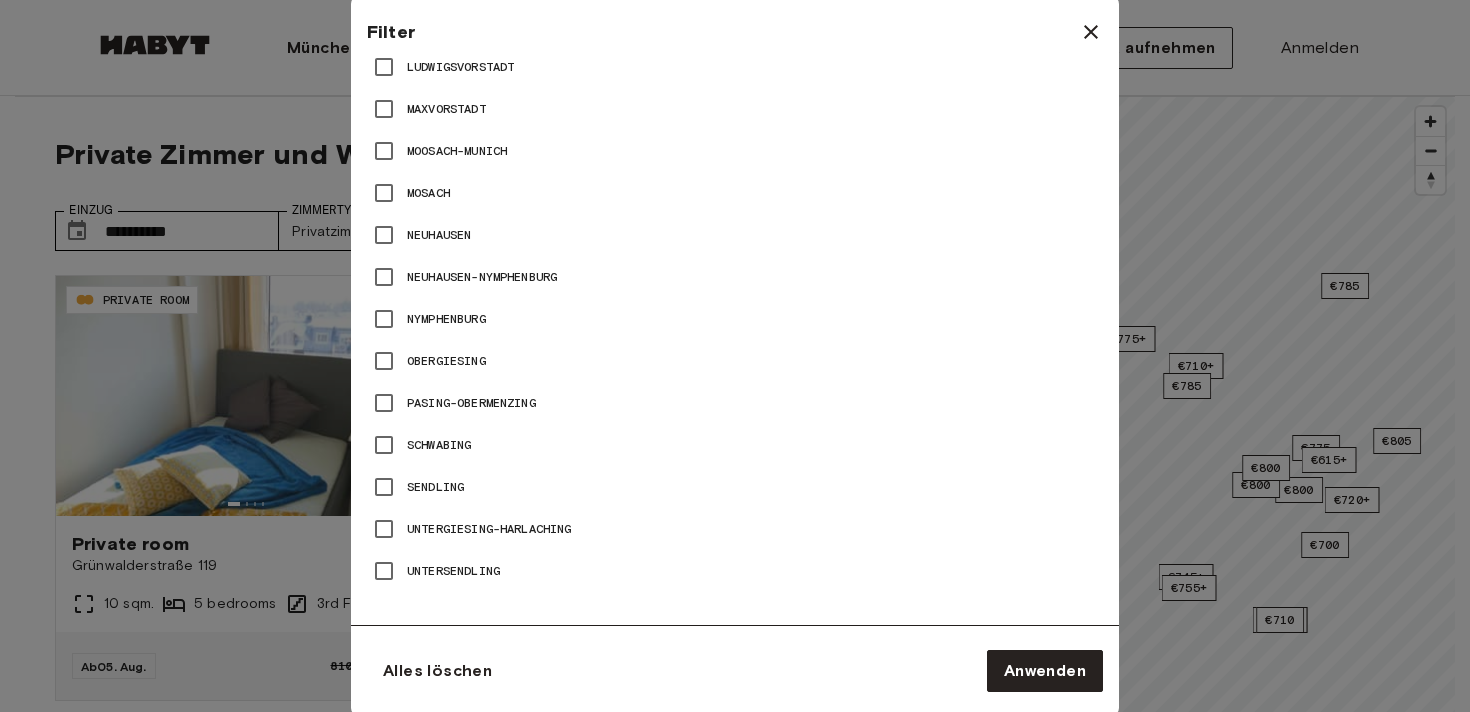 scroll, scrollTop: 1434, scrollLeft: 0, axis: vertical 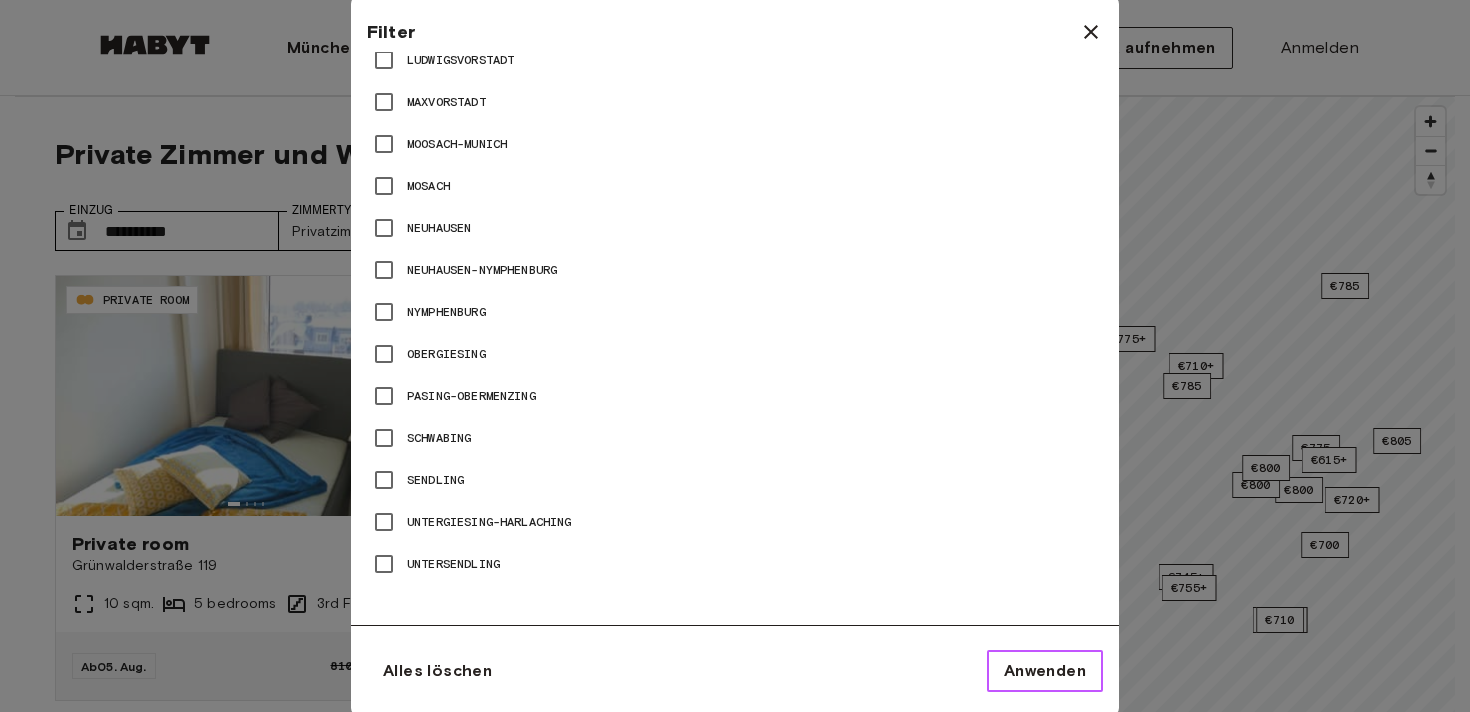 click on "Anwenden" at bounding box center (1045, 671) 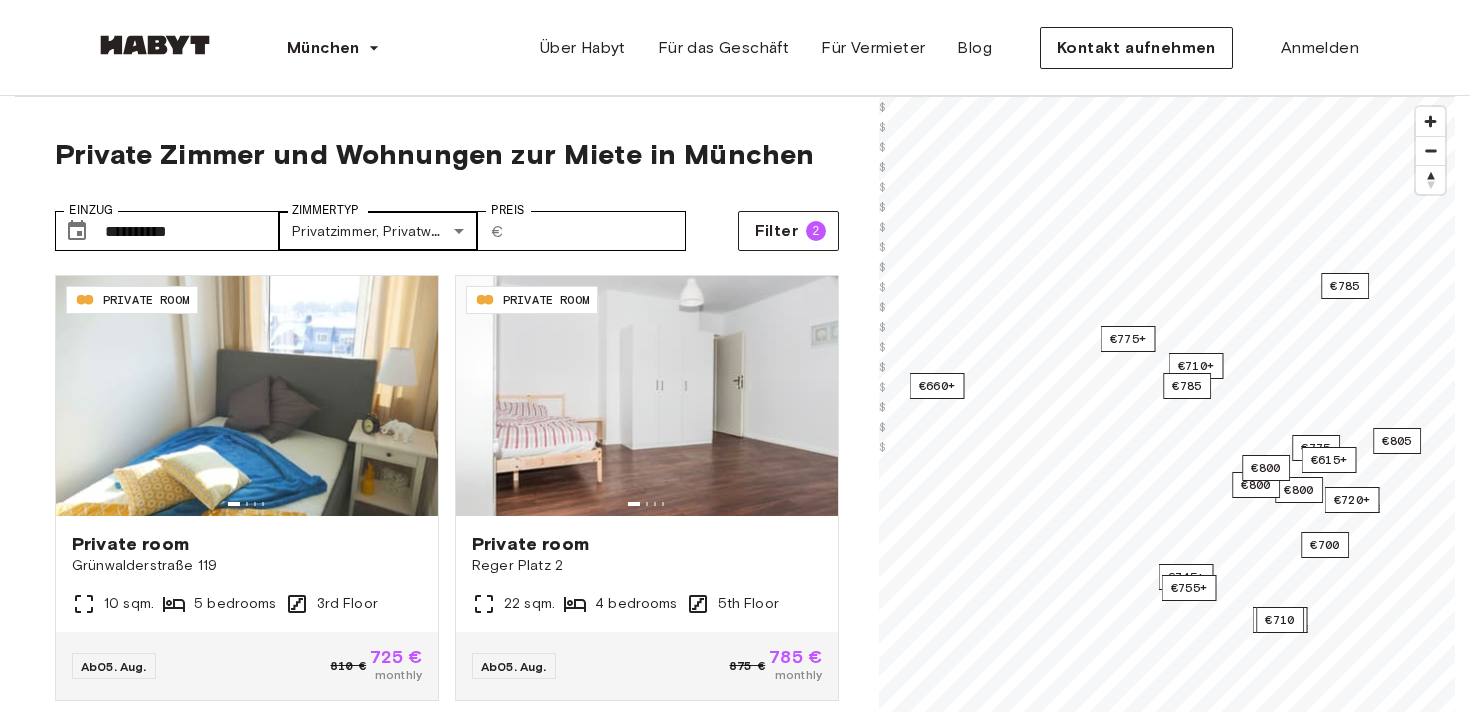 click on "DE-02-011-001-01HF PRIVATE ROOM Private room [STREET] [NUMBER] 10 sqm. 5 bedrooms 3rd Floor Ab 05. Aug. 810 € 725 € monthly DE-02-034-04M PRIVATE ROOM Private room [STREET] [NUMBER] 22 sqm. 4 bedrooms 5th Floor Ab 05. Aug. 875 € 785 € monthly DE-02-035-01M PRIVATE ROOM Private room [STREET] [NUMBER] 10 sqm. 3 bedrooms 4th Floor Ab 05. Aug. 875 € 785 € monthly DE-02-010-03M PRIVATE ROOM Private room [STREET] [NUMBER] 23 sqm. 5 bedrooms 1st Floor Ab 05. Aug. 875 € 785 € monthly" at bounding box center (735, 2412) 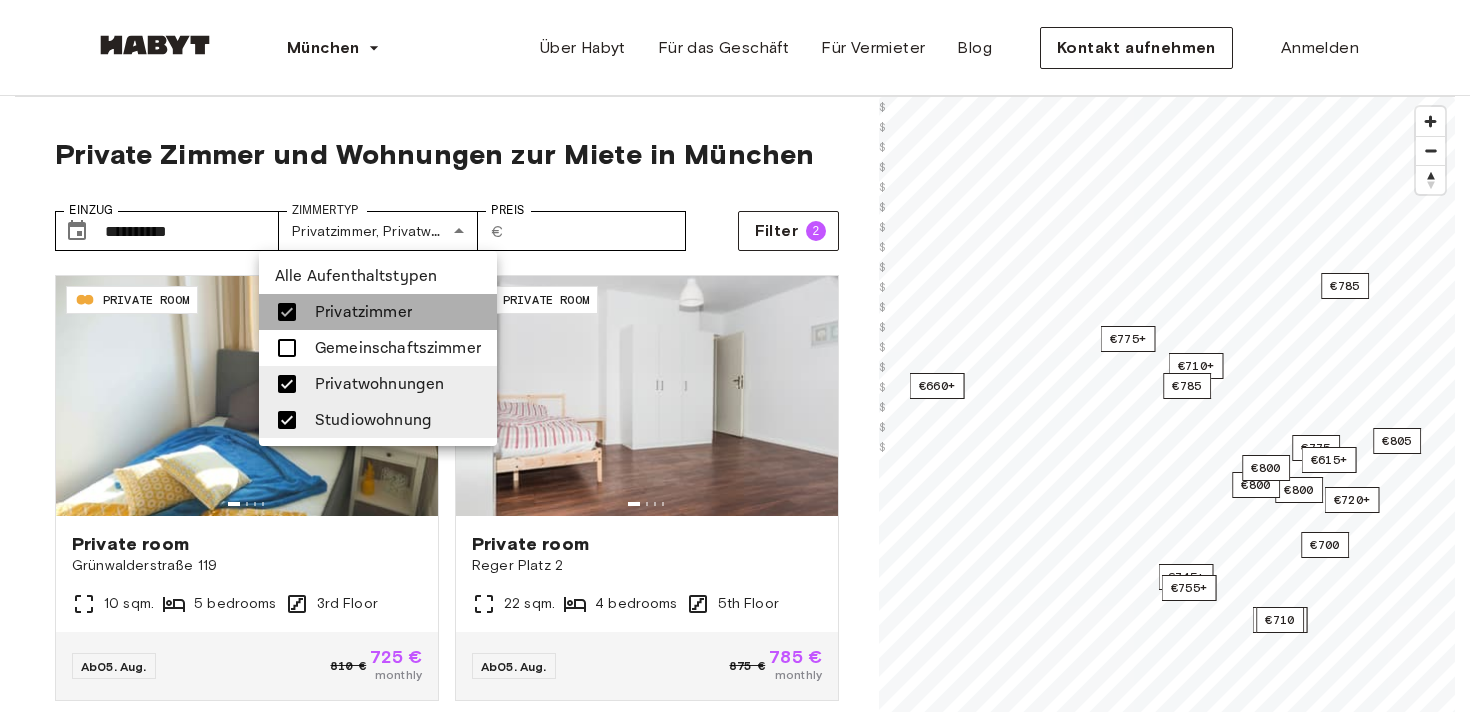 click on "Privatzimmer" at bounding box center [363, 312] 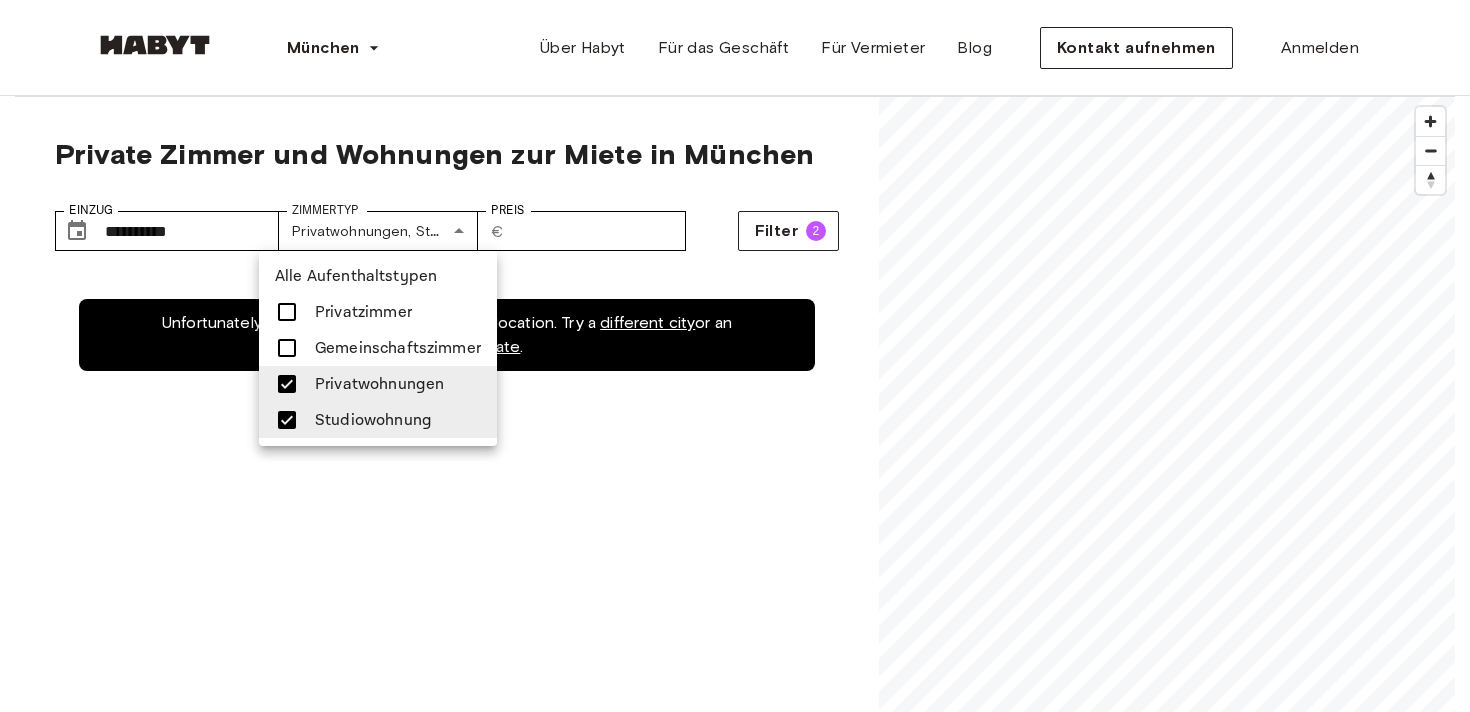 click on "Studiowohnung" at bounding box center [373, 420] 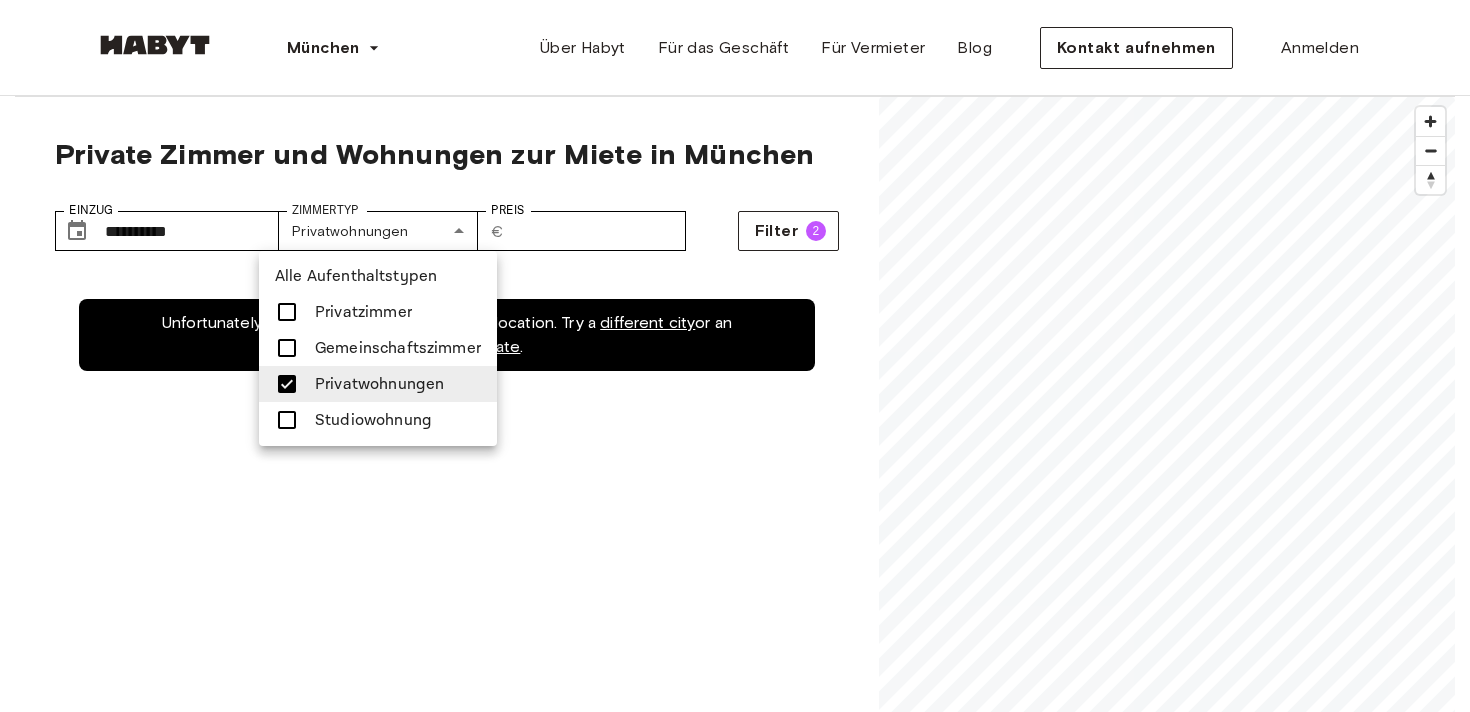 click on "Privatwohnungen" at bounding box center (379, 384) 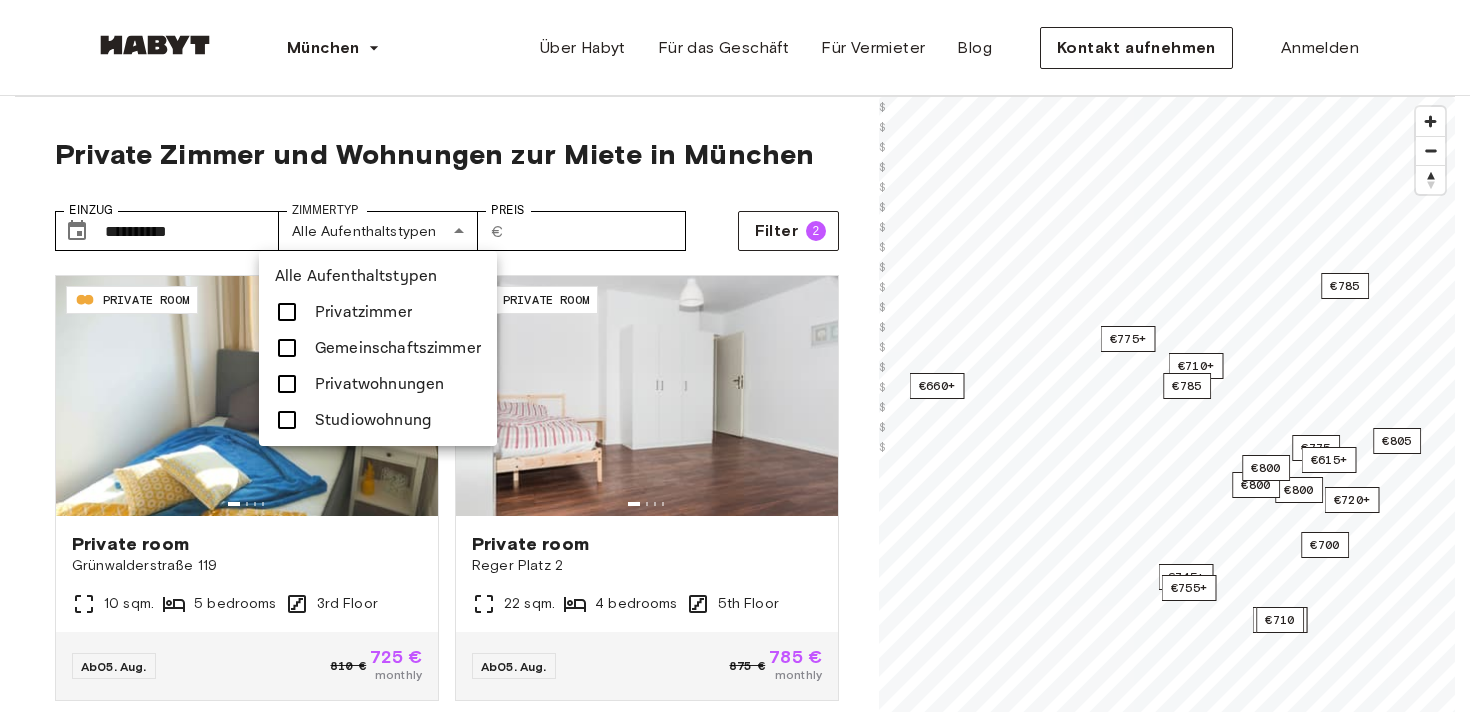 click on "Privatzimmer" at bounding box center (363, 312) 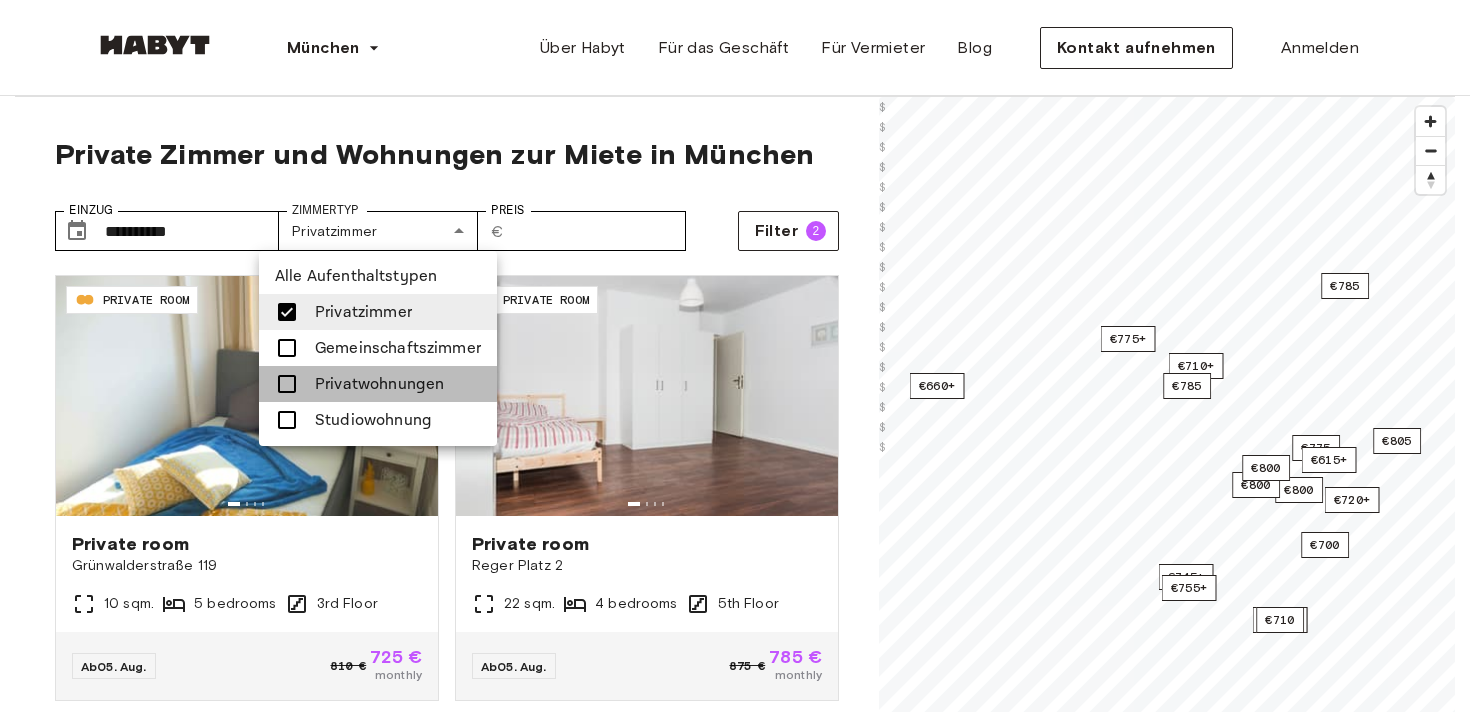 click on "Privatwohnungen" at bounding box center (379, 384) 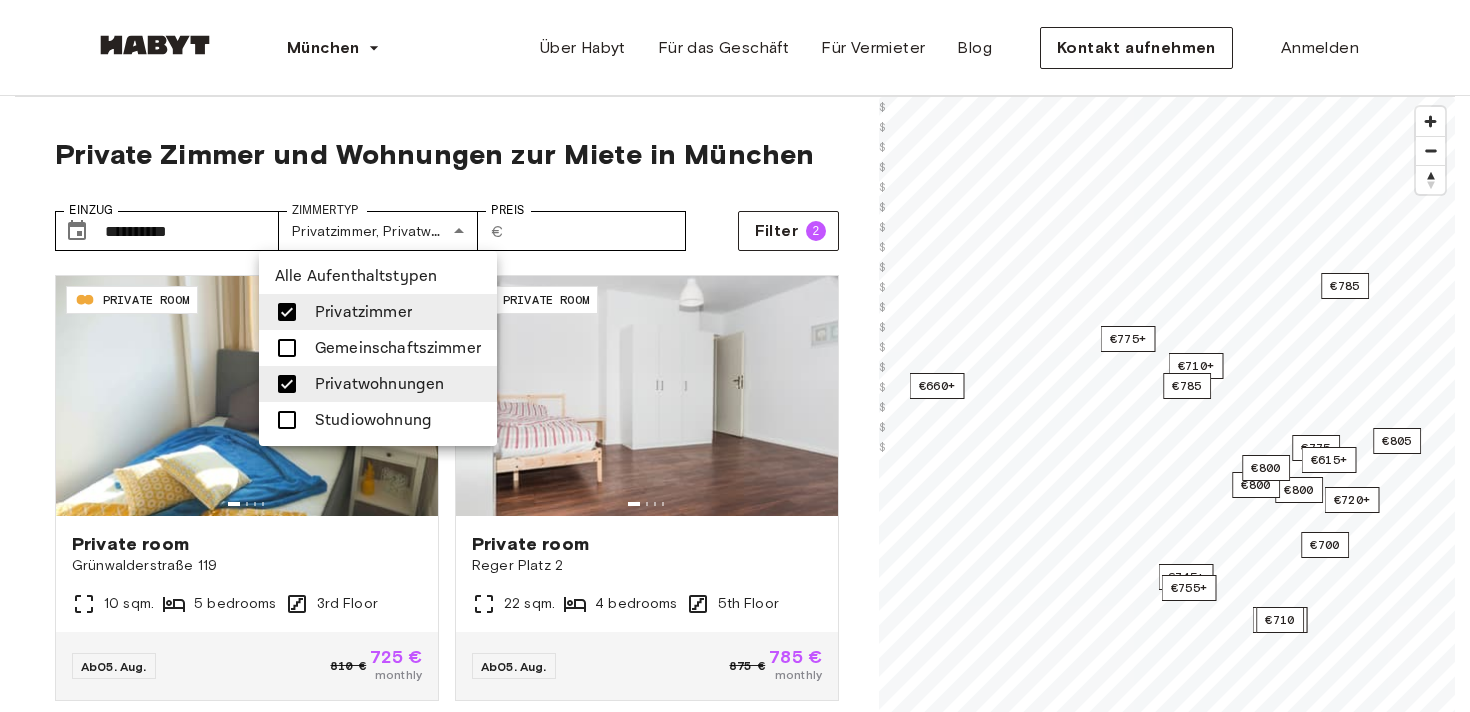 click on "Alle Aufenthaltstypen" at bounding box center (378, 276) 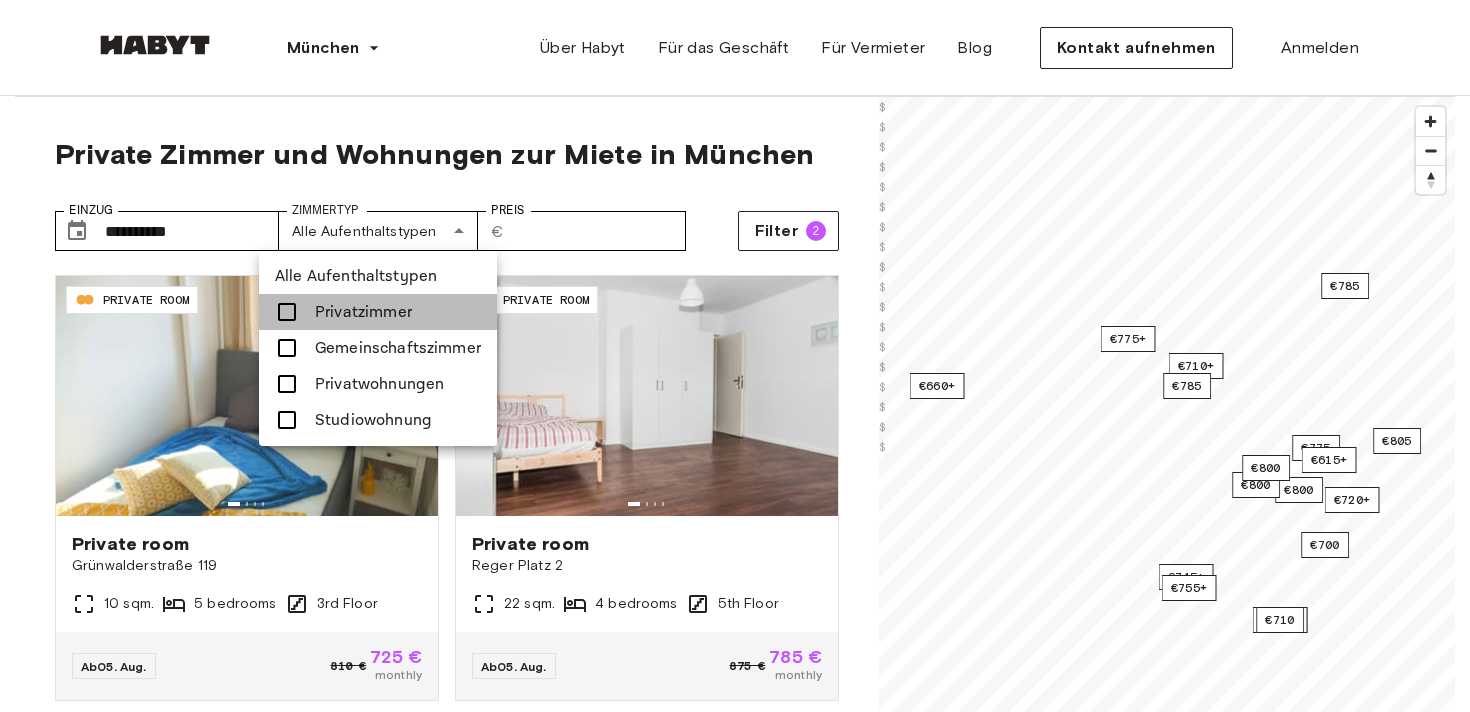 click on "Privatzimmer" at bounding box center [378, 312] 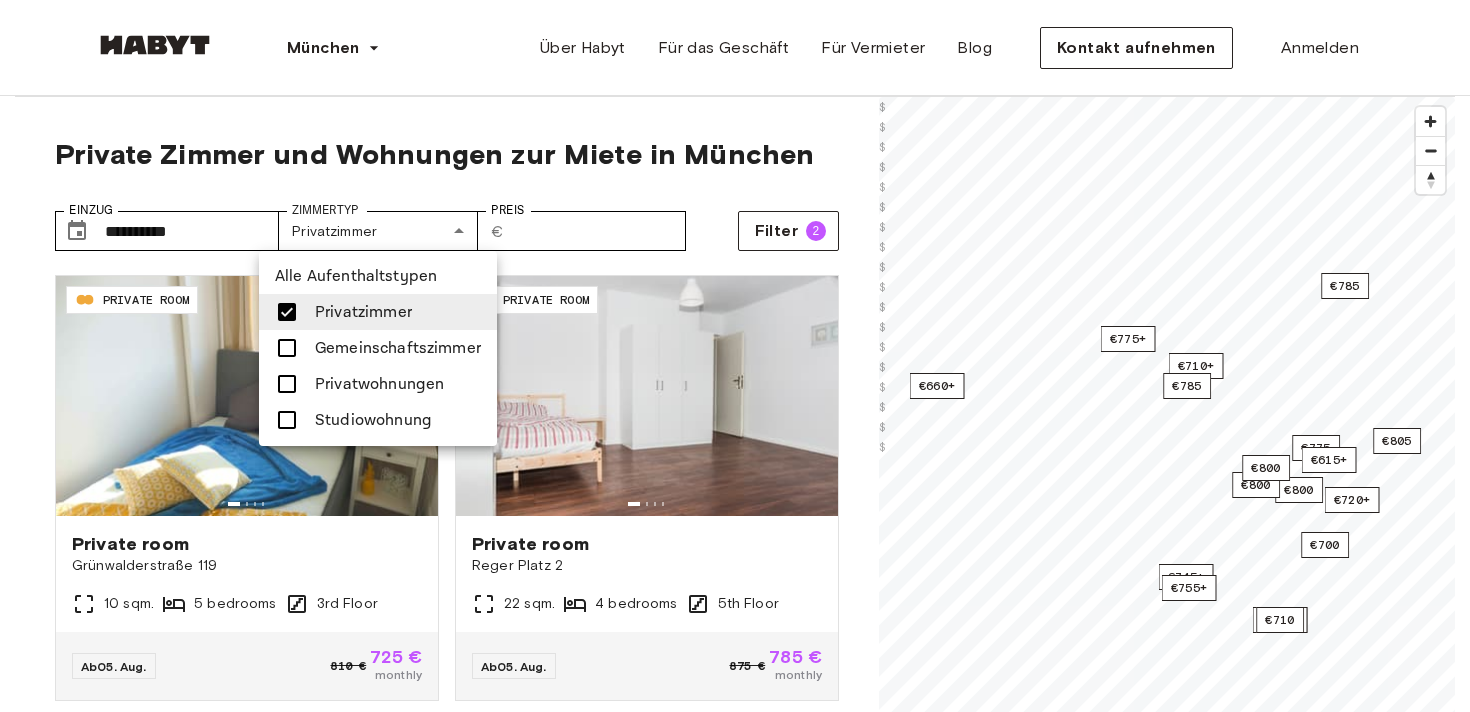 click on "Privatzimmer" at bounding box center (378, 312) 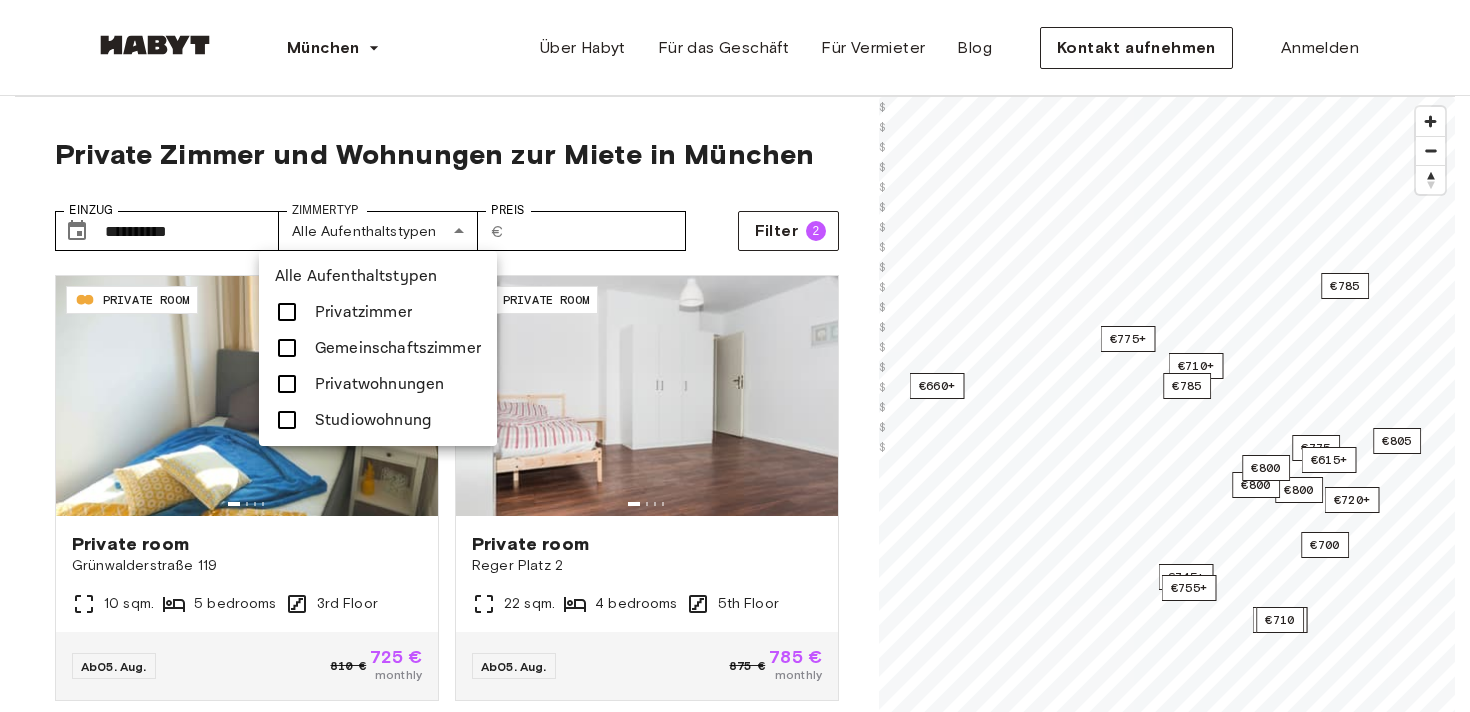 click on "Gemeinschaftszimmer" at bounding box center (398, 348) 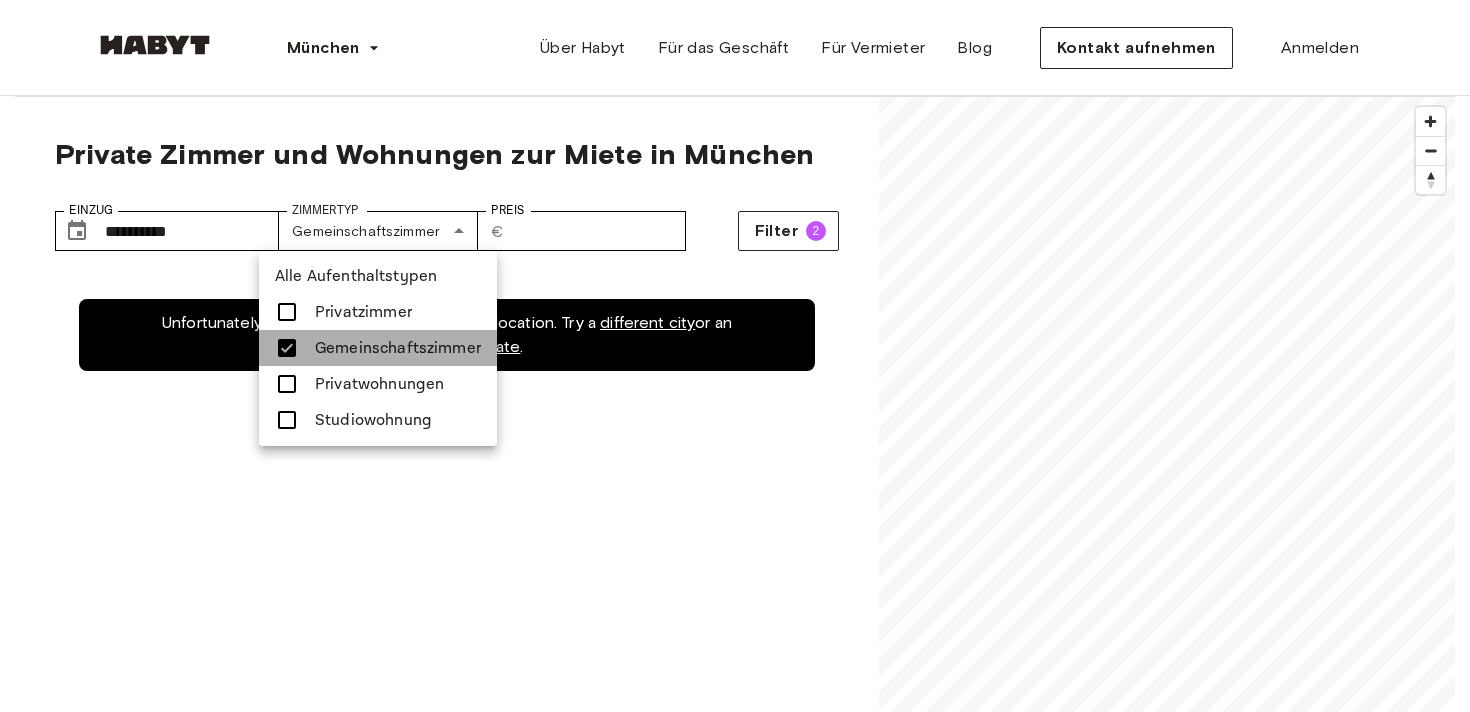 click on "Gemeinschaftszimmer" at bounding box center (398, 348) 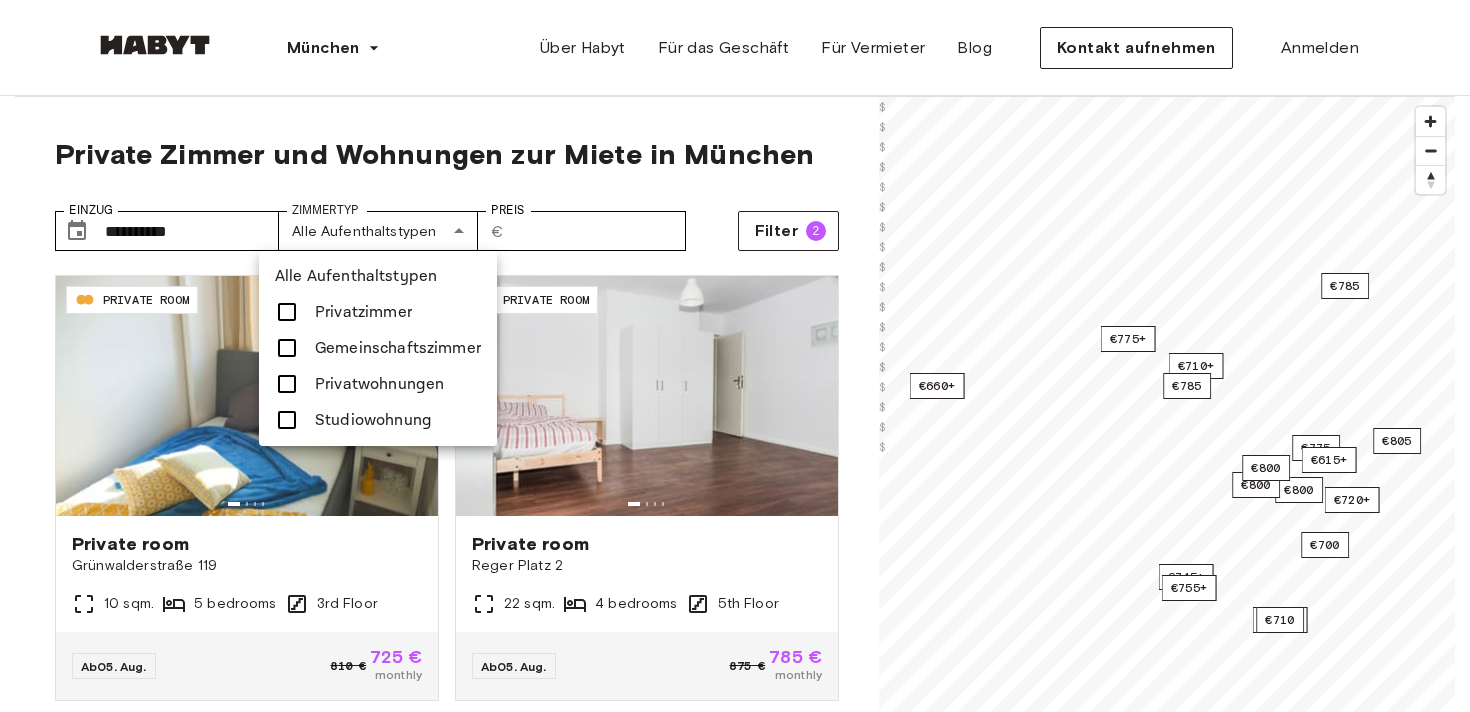 click on "Privatwohnungen" at bounding box center (379, 384) 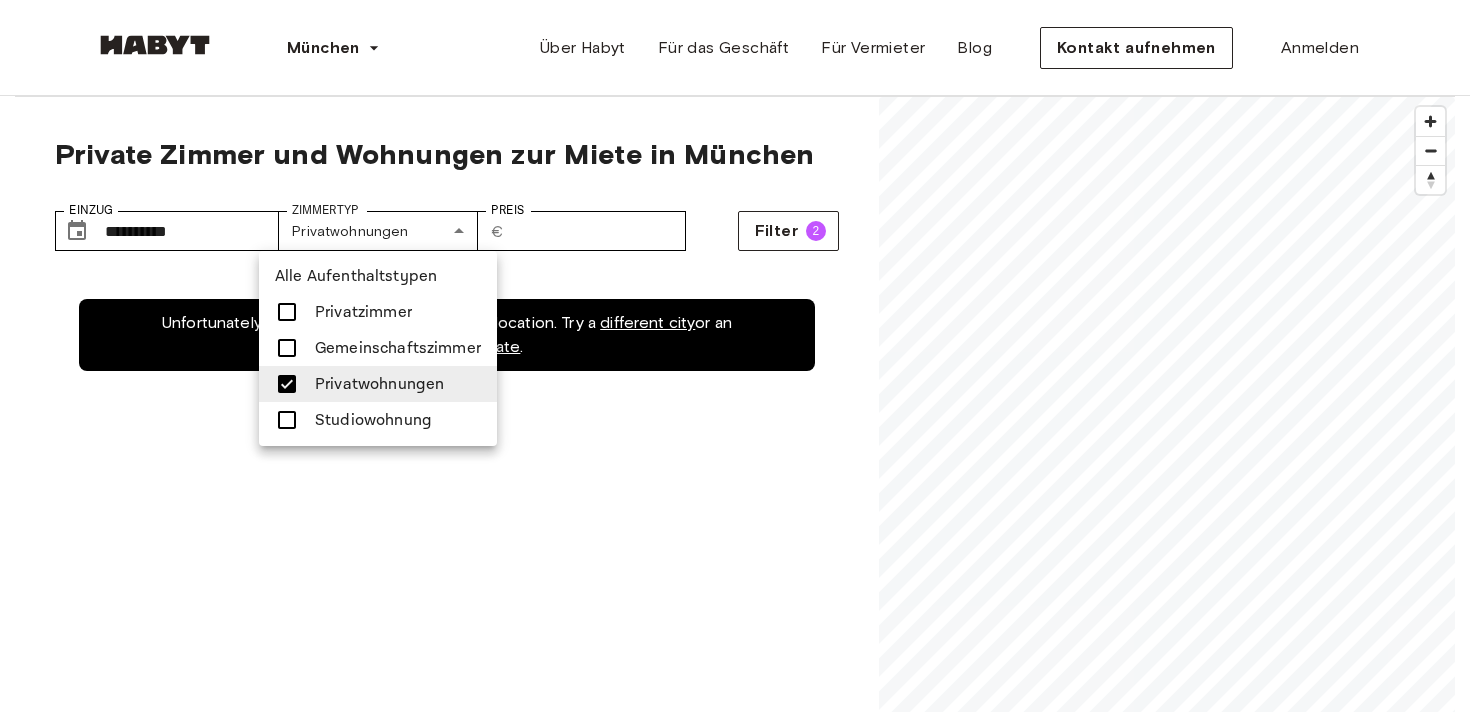 click on "Privatwohnungen" at bounding box center [379, 384] 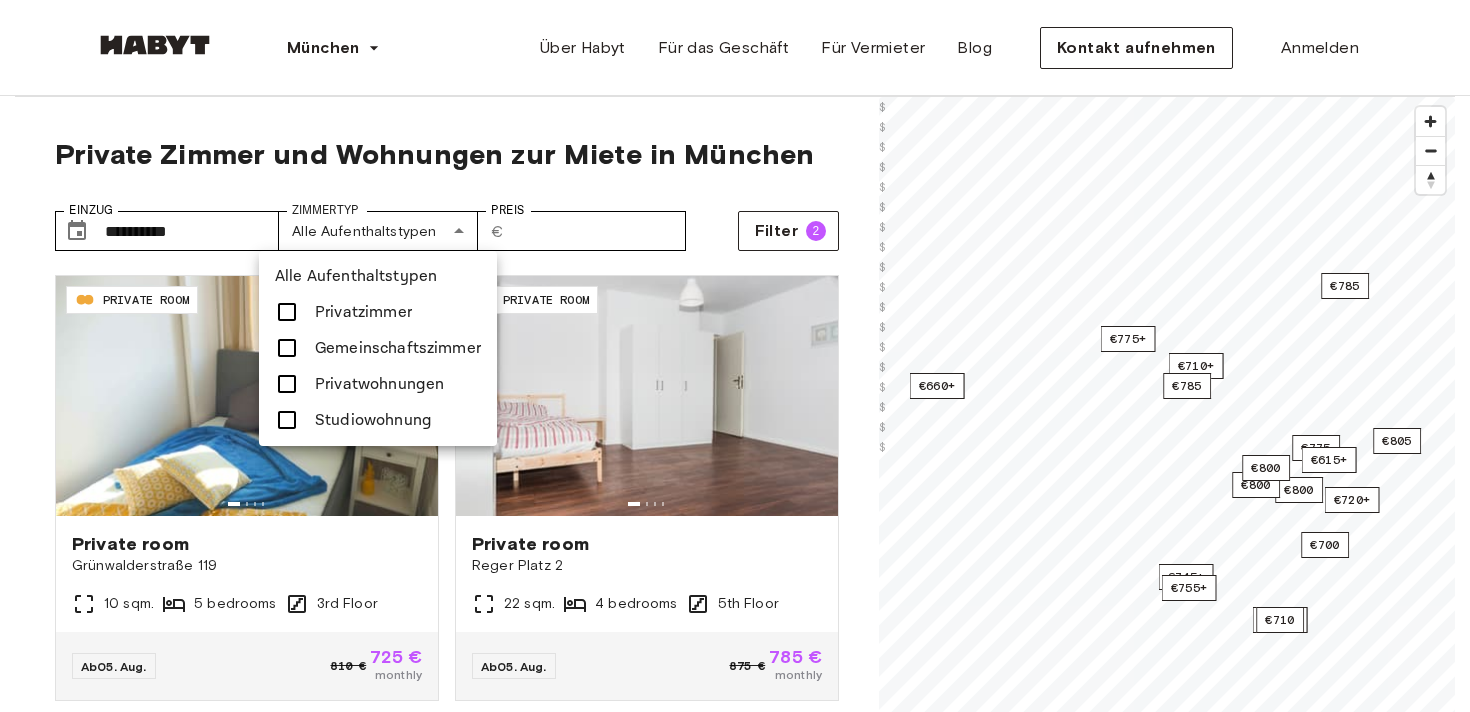 click on "Studiowohnung" at bounding box center (373, 420) 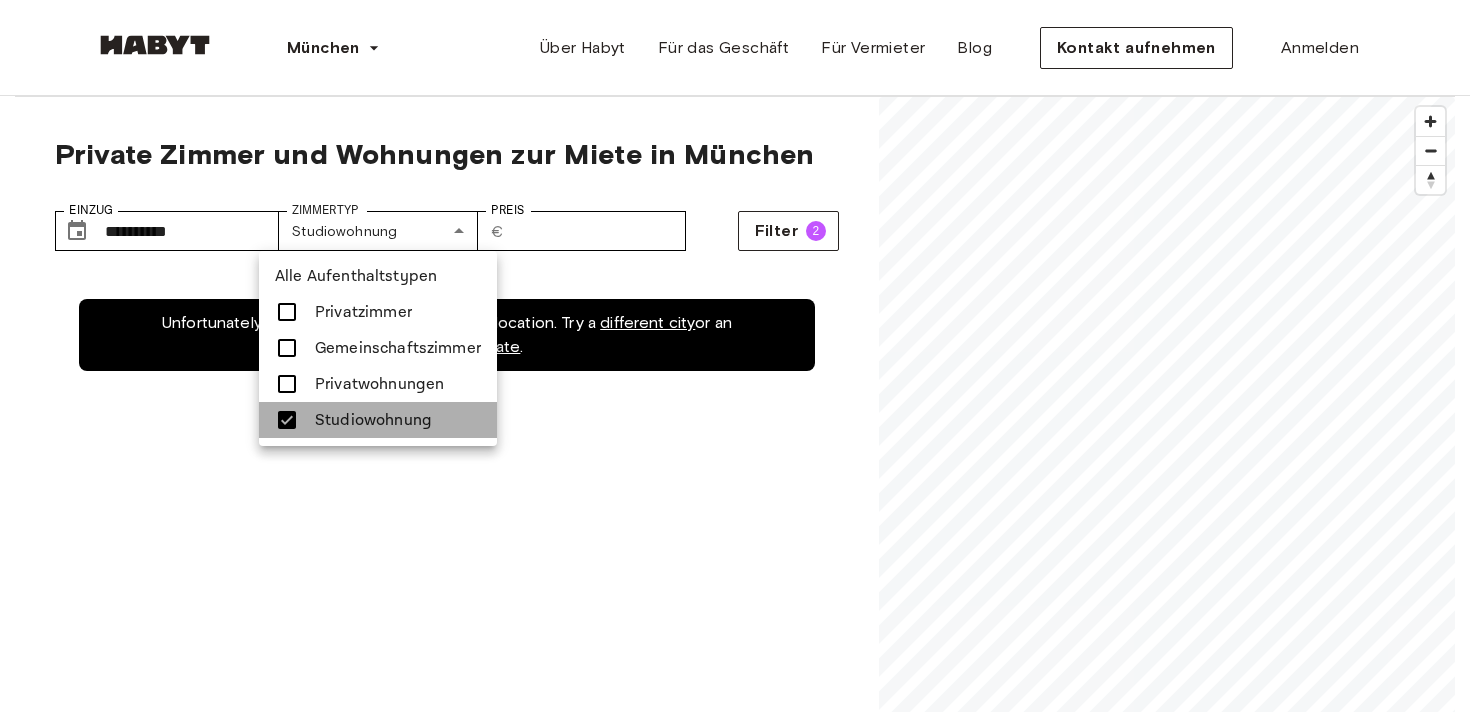 click on "Studiowohnung" at bounding box center (373, 420) 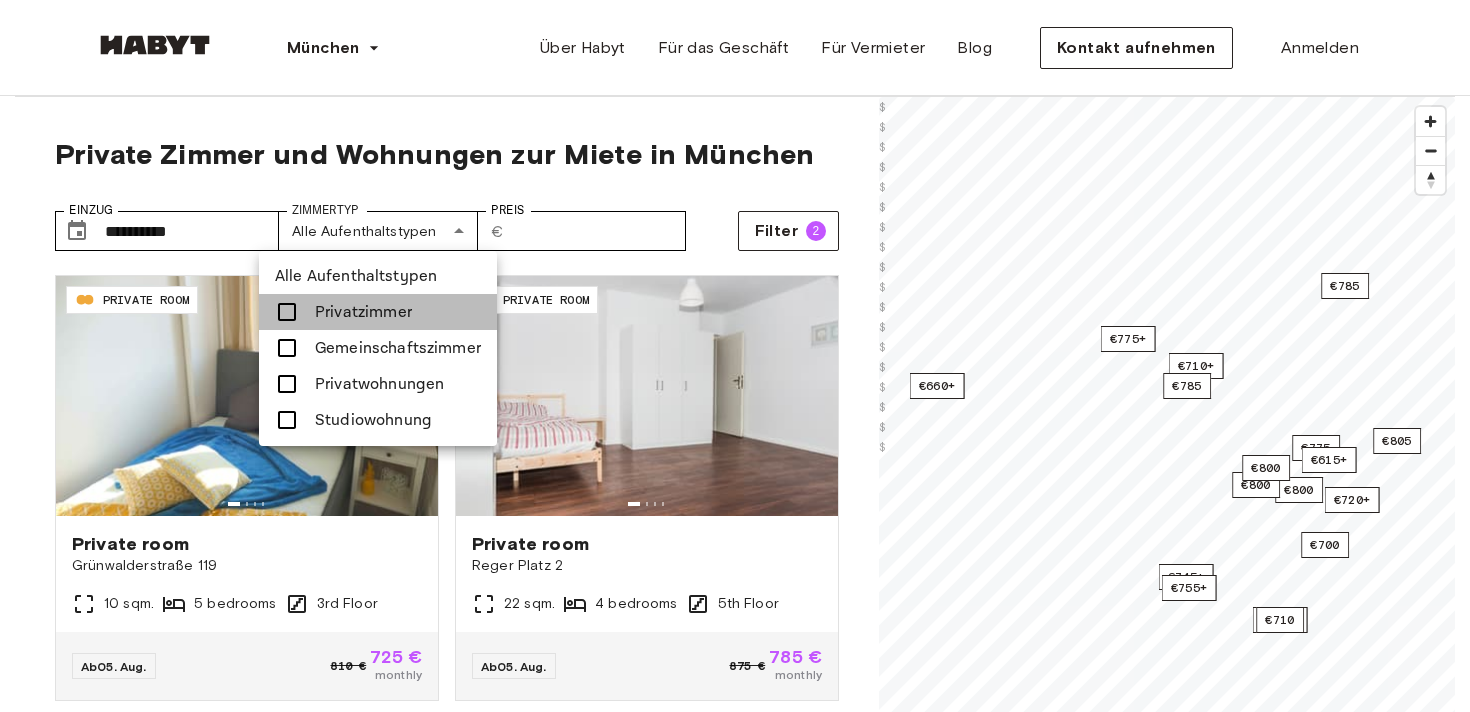 click on "Privatzimmer" at bounding box center [363, 312] 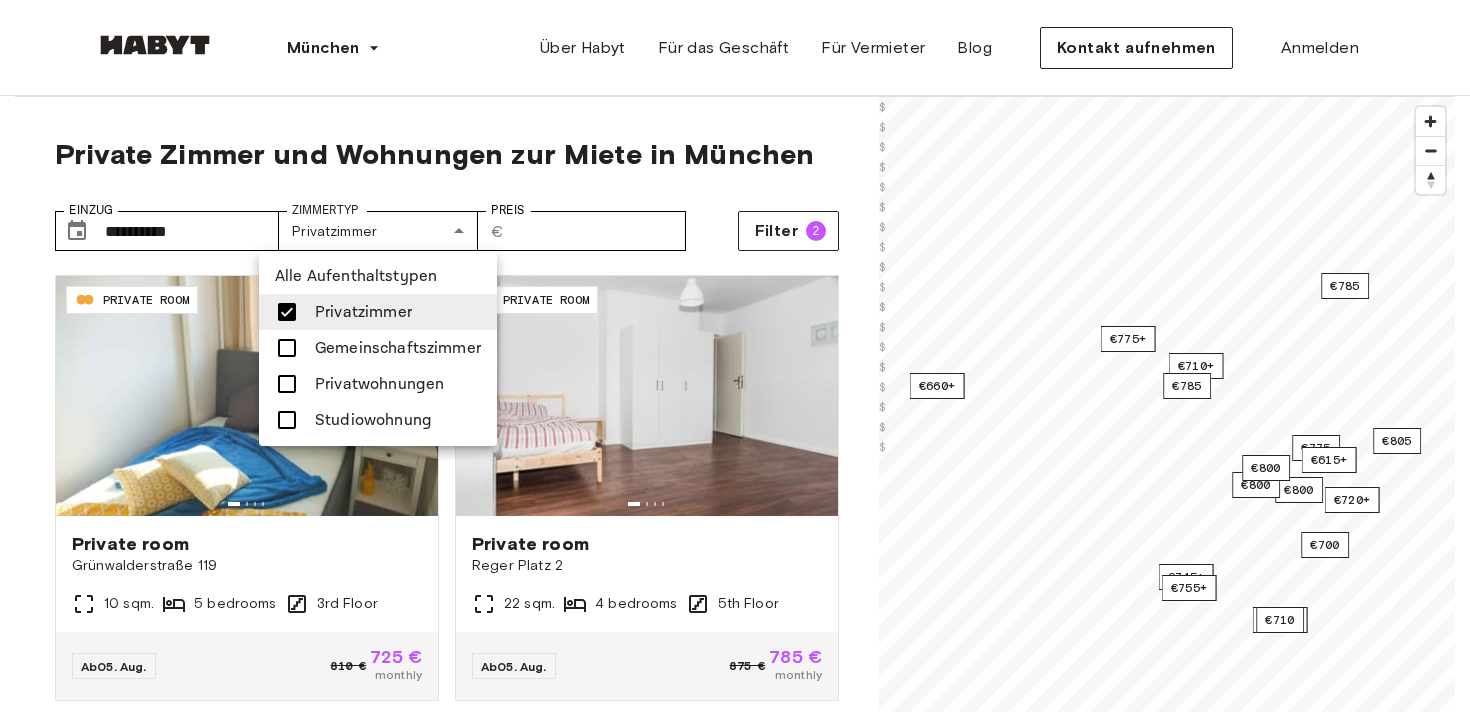 click at bounding box center (735, 356) 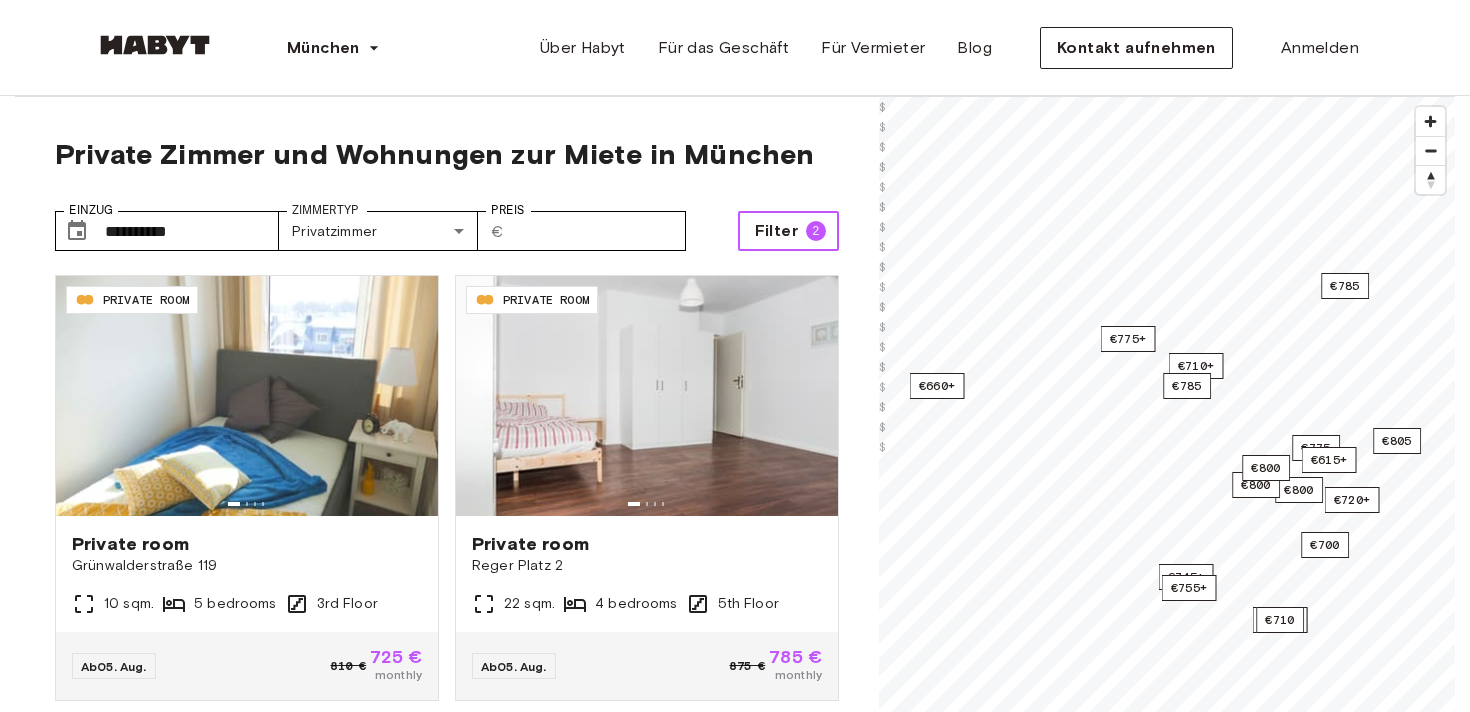 click on "Filter" at bounding box center (776, 231) 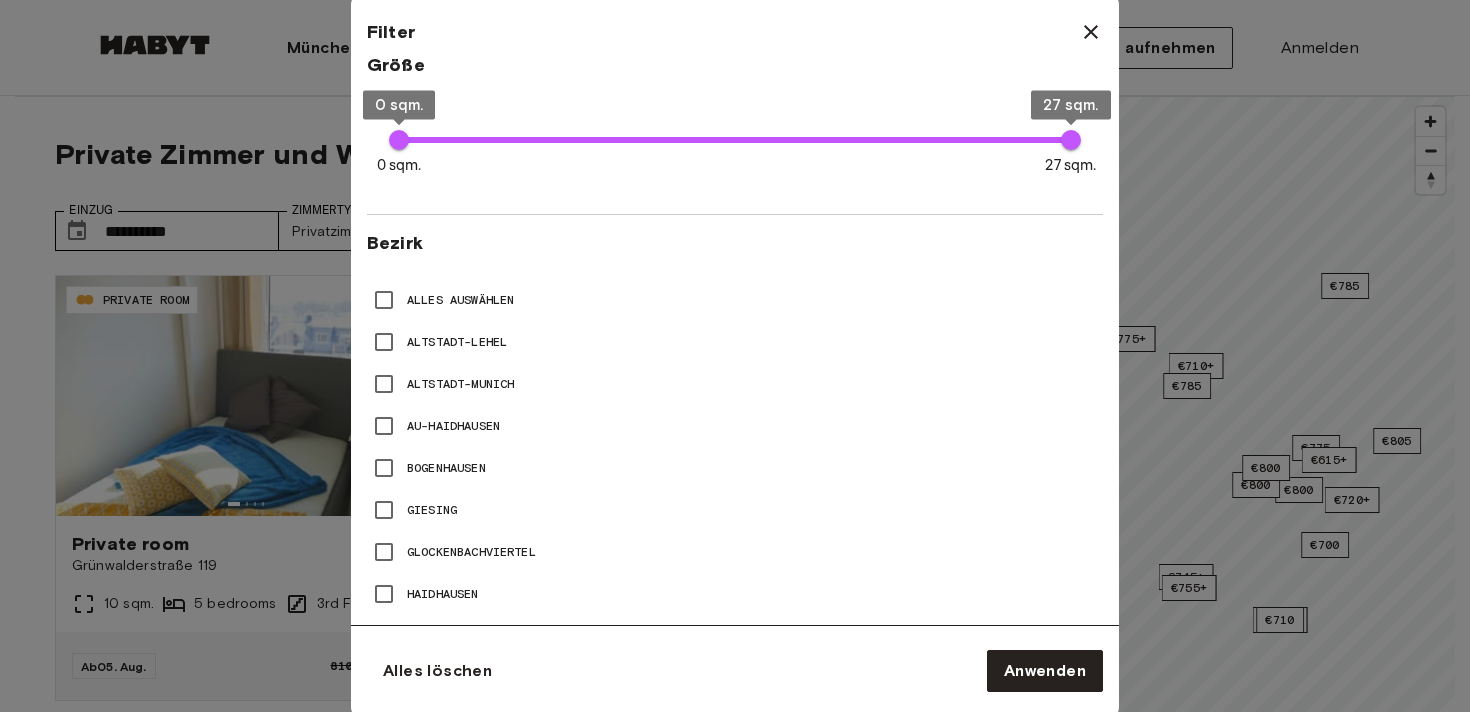 scroll, scrollTop: 1434, scrollLeft: 0, axis: vertical 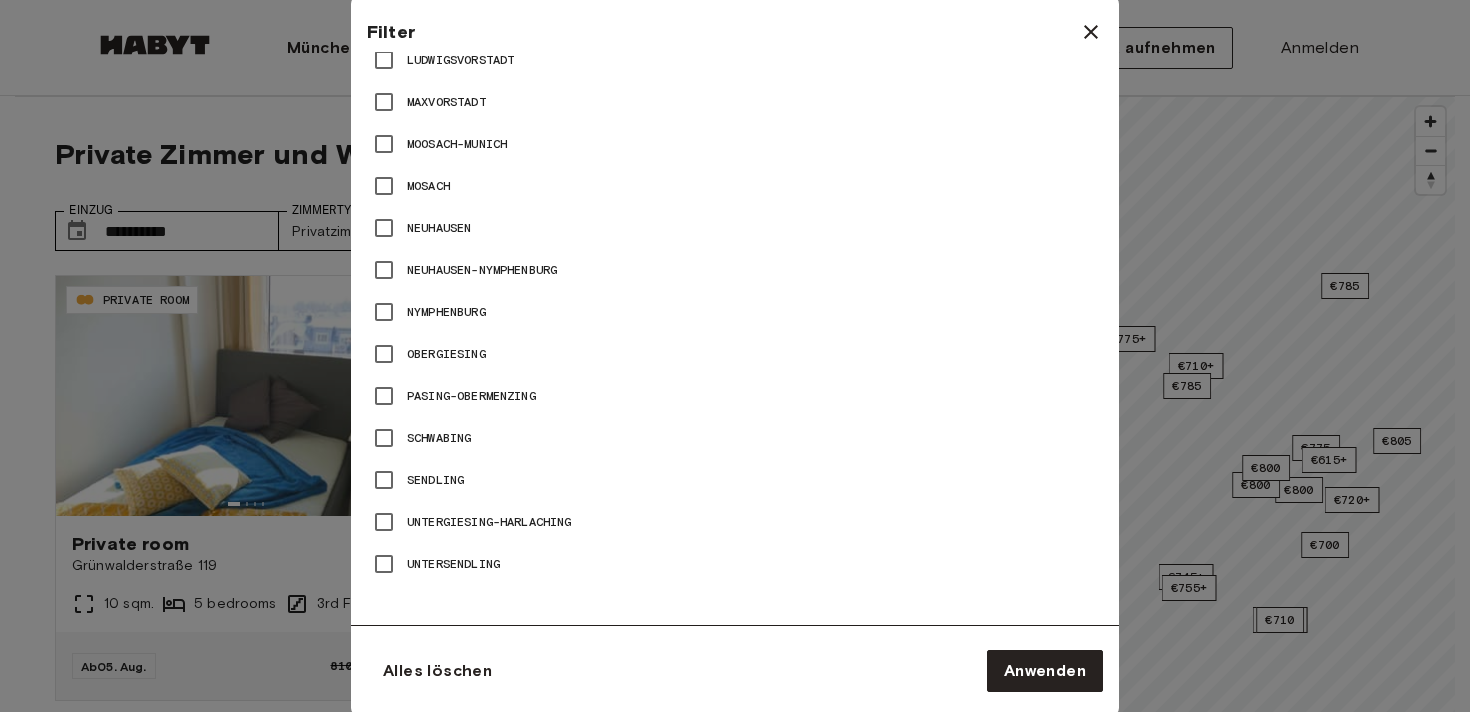 click on "Neuhausen" at bounding box center [439, 228] 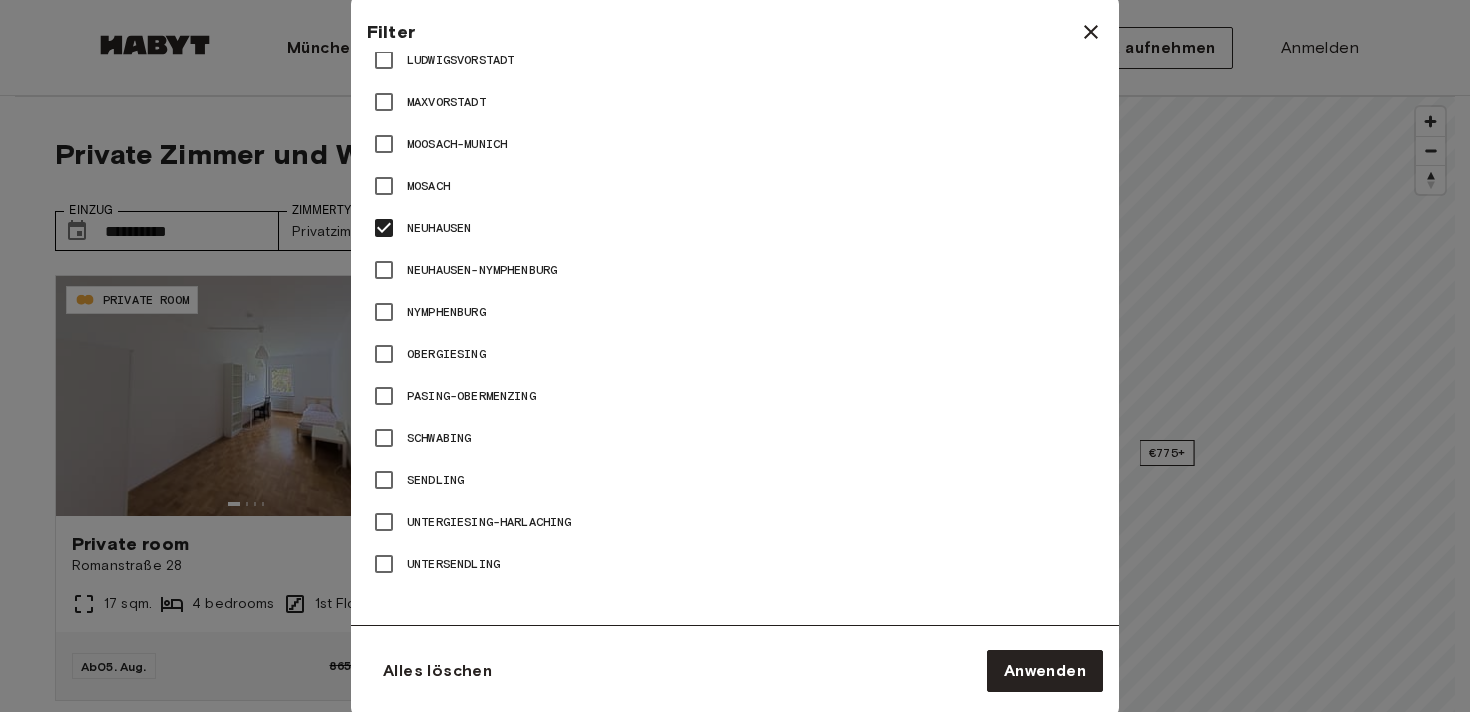click on "Neuhausen-Nymphenburg" at bounding box center (735, 270) 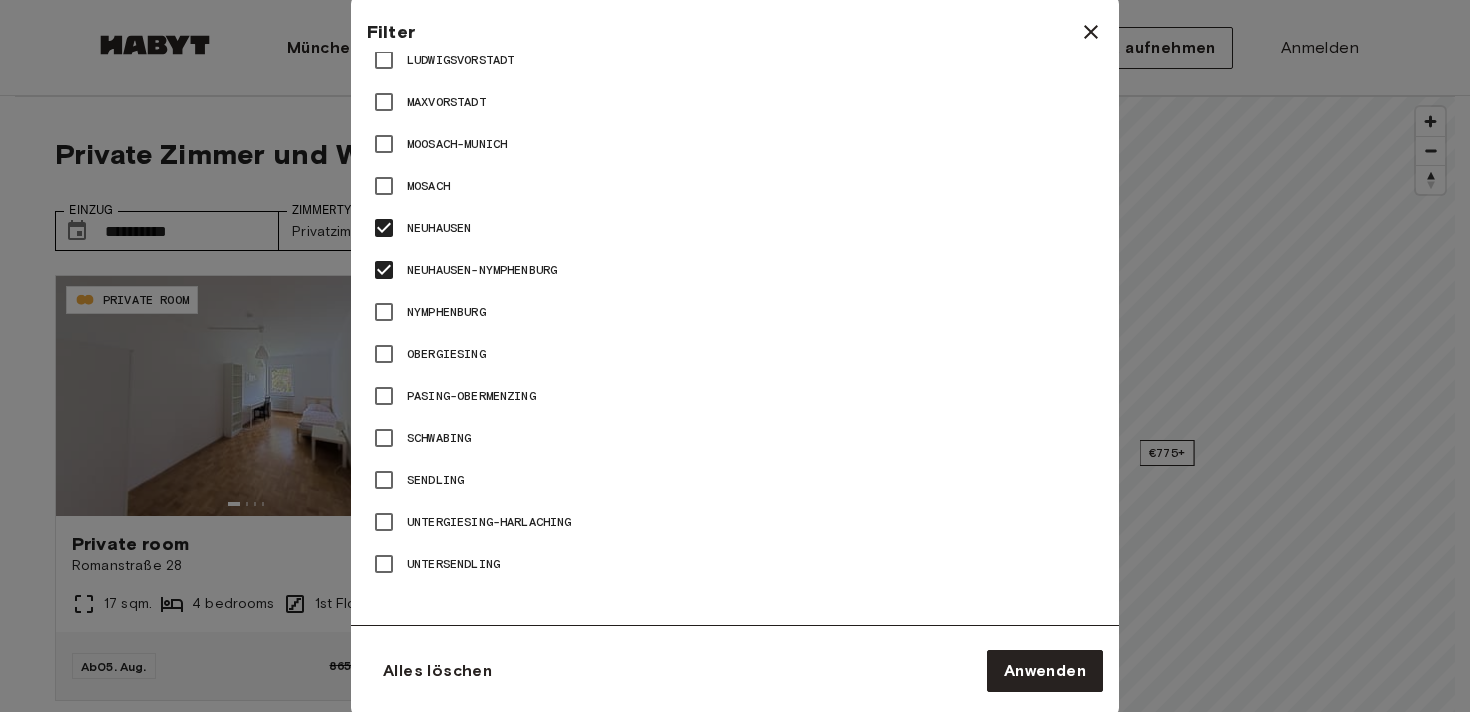 click on "Nymphenburg" at bounding box center (735, 312) 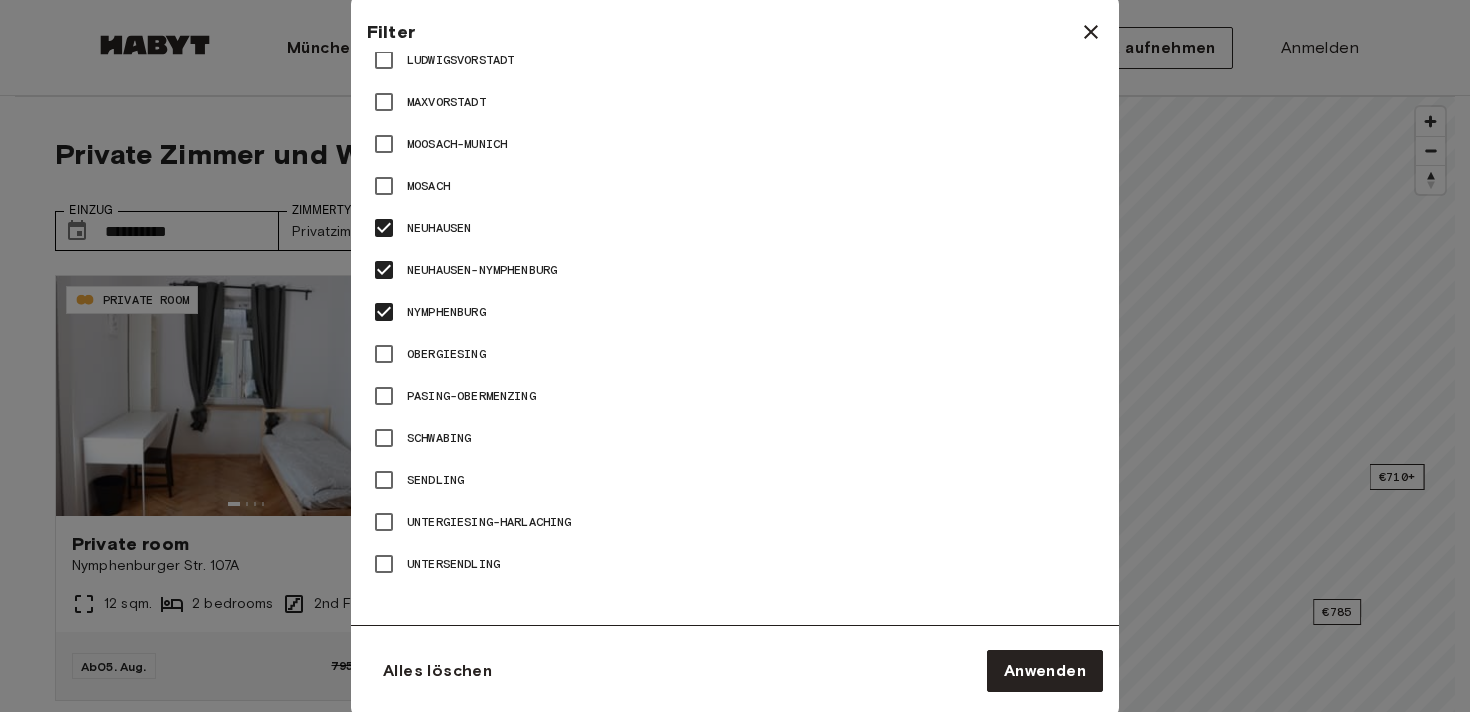click on "Schwabing" at bounding box center (439, 438) 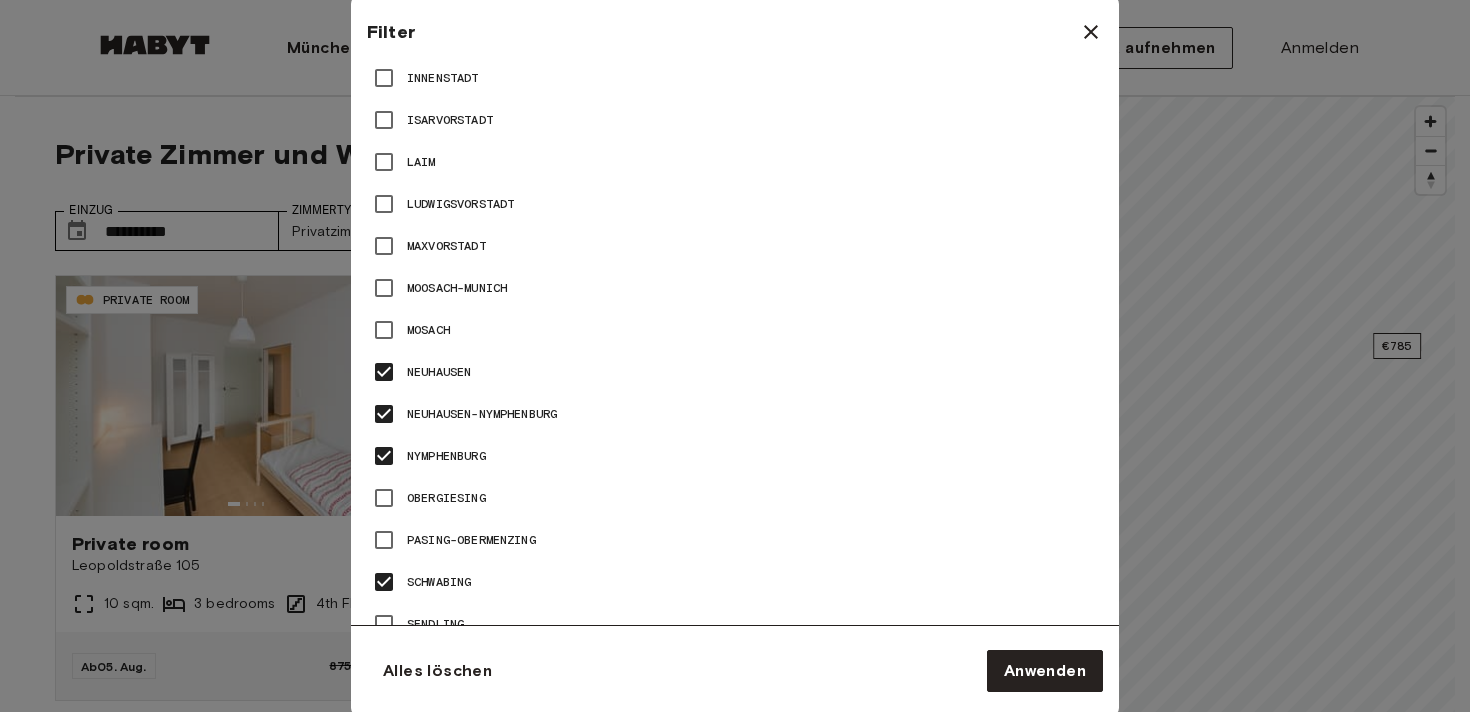 scroll, scrollTop: 1288, scrollLeft: 0, axis: vertical 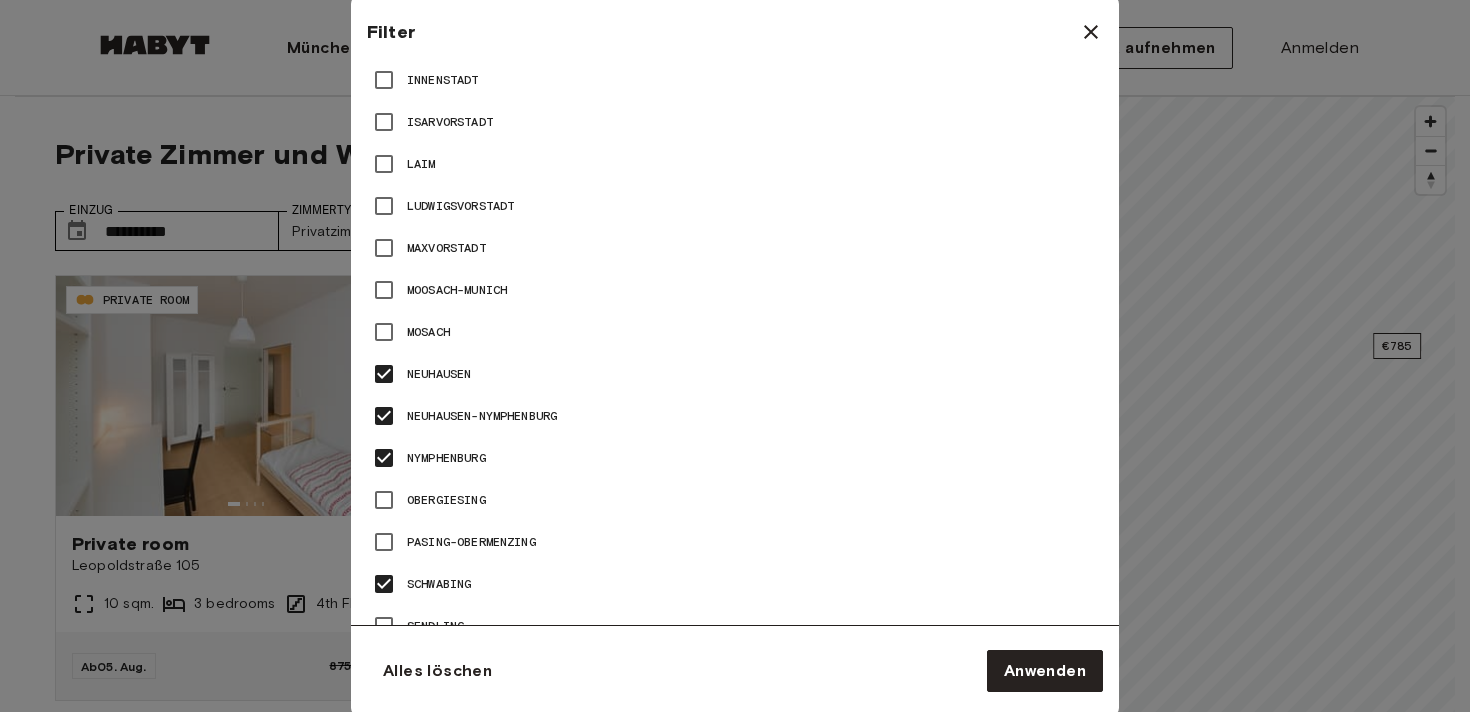 click on "Ludwigsvorstadt" at bounding box center [460, 206] 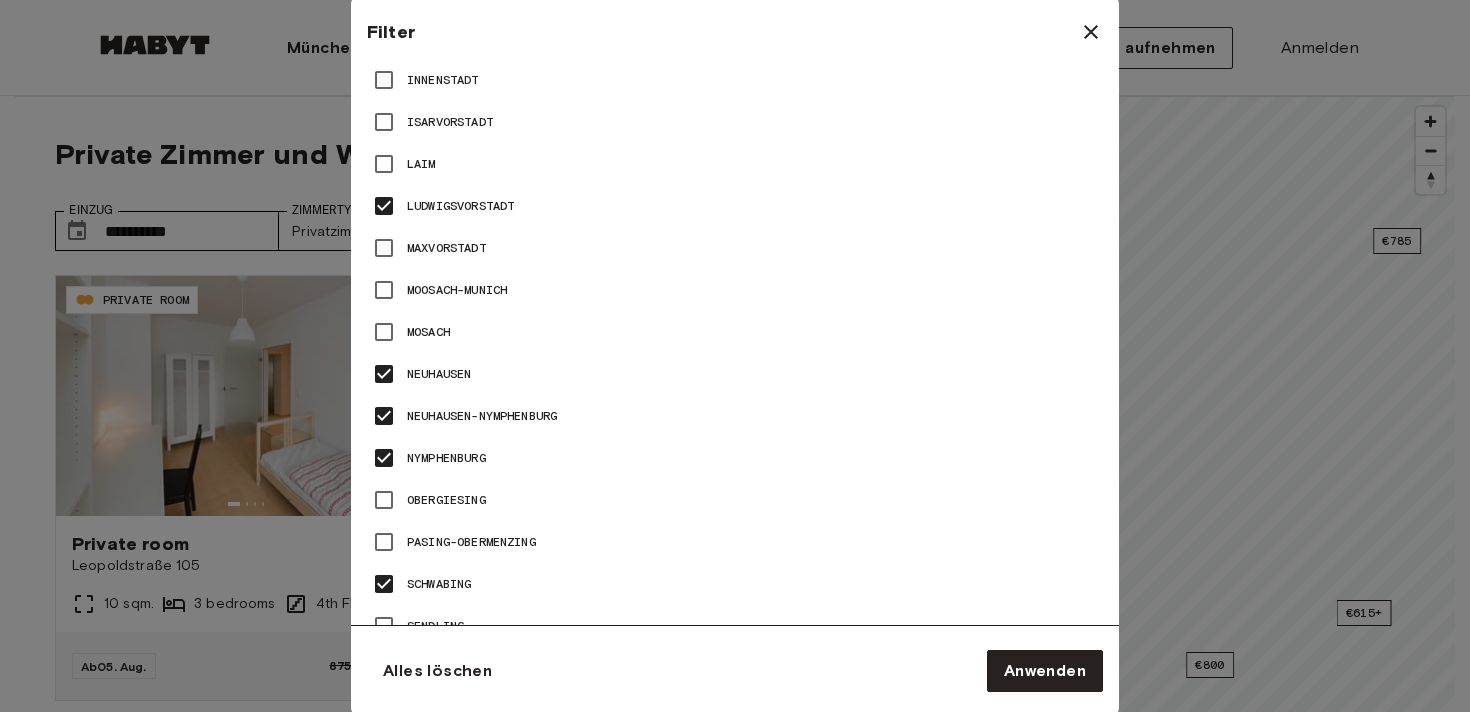 click on "Maxvorstadt" at bounding box center (446, 248) 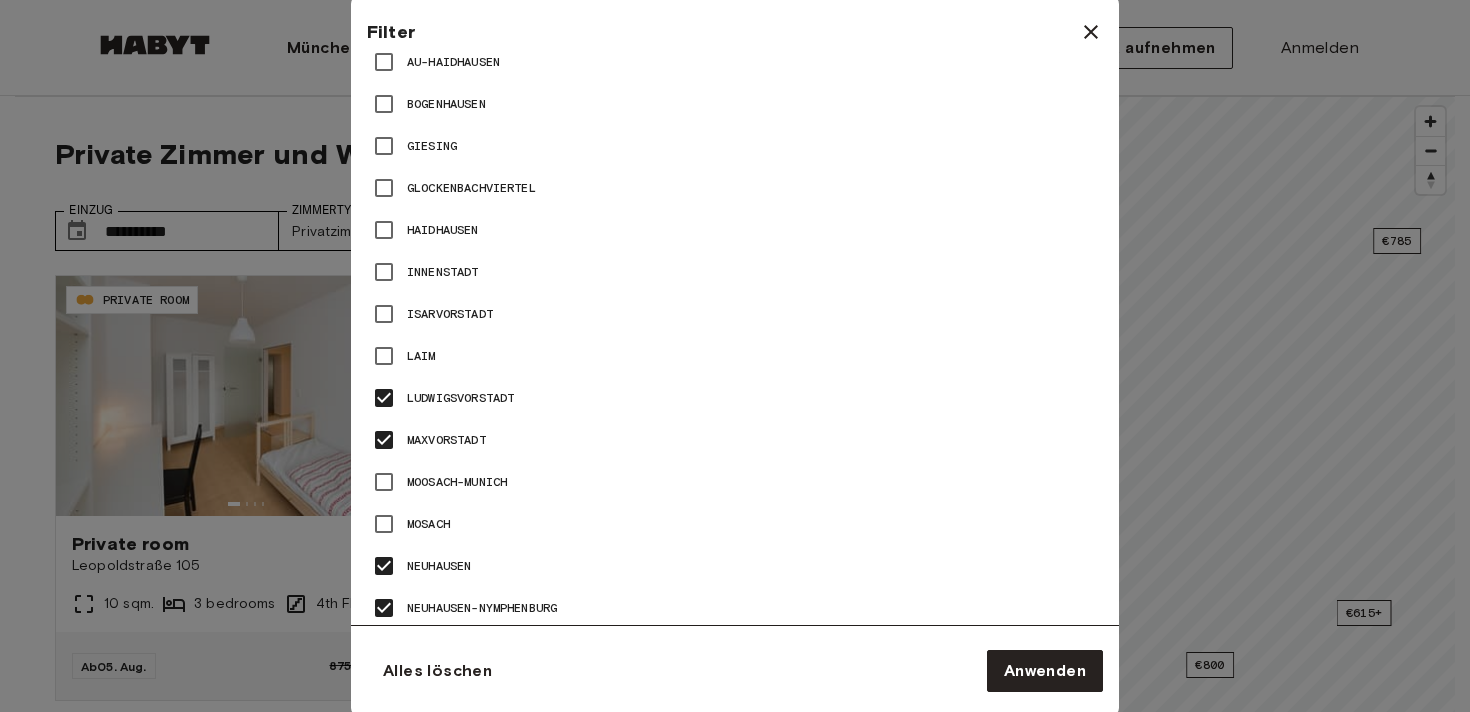 scroll, scrollTop: 1071, scrollLeft: 0, axis: vertical 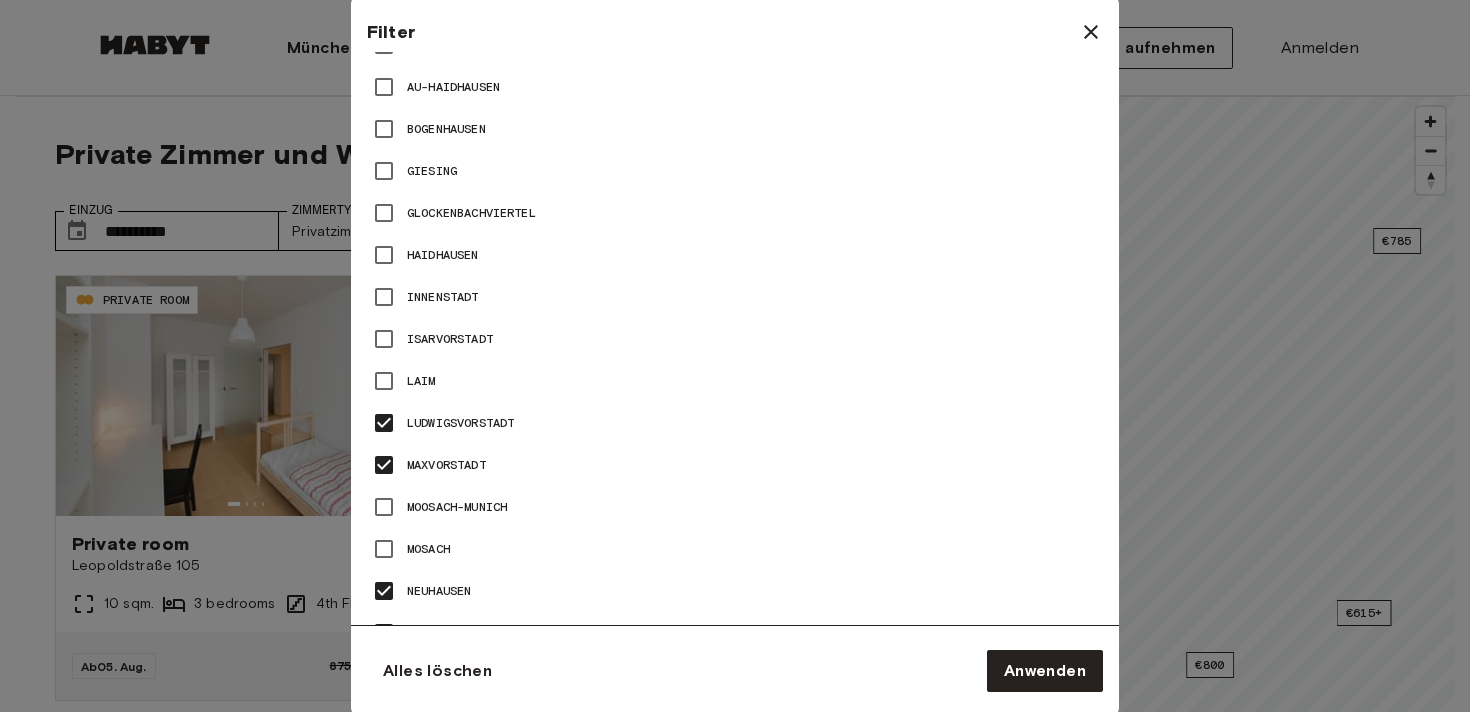 click on "Isarvorstadt" at bounding box center [450, 339] 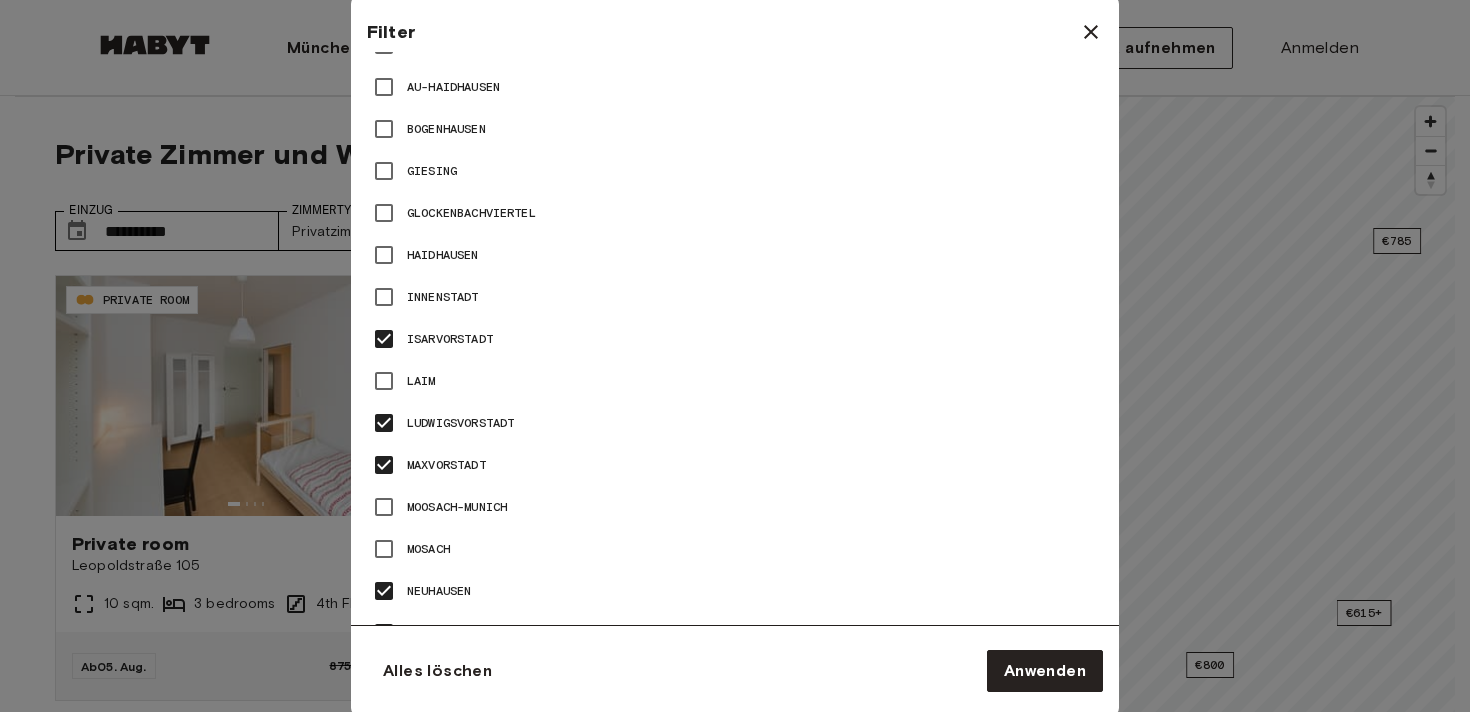 click on "Innenstadt" at bounding box center [443, 297] 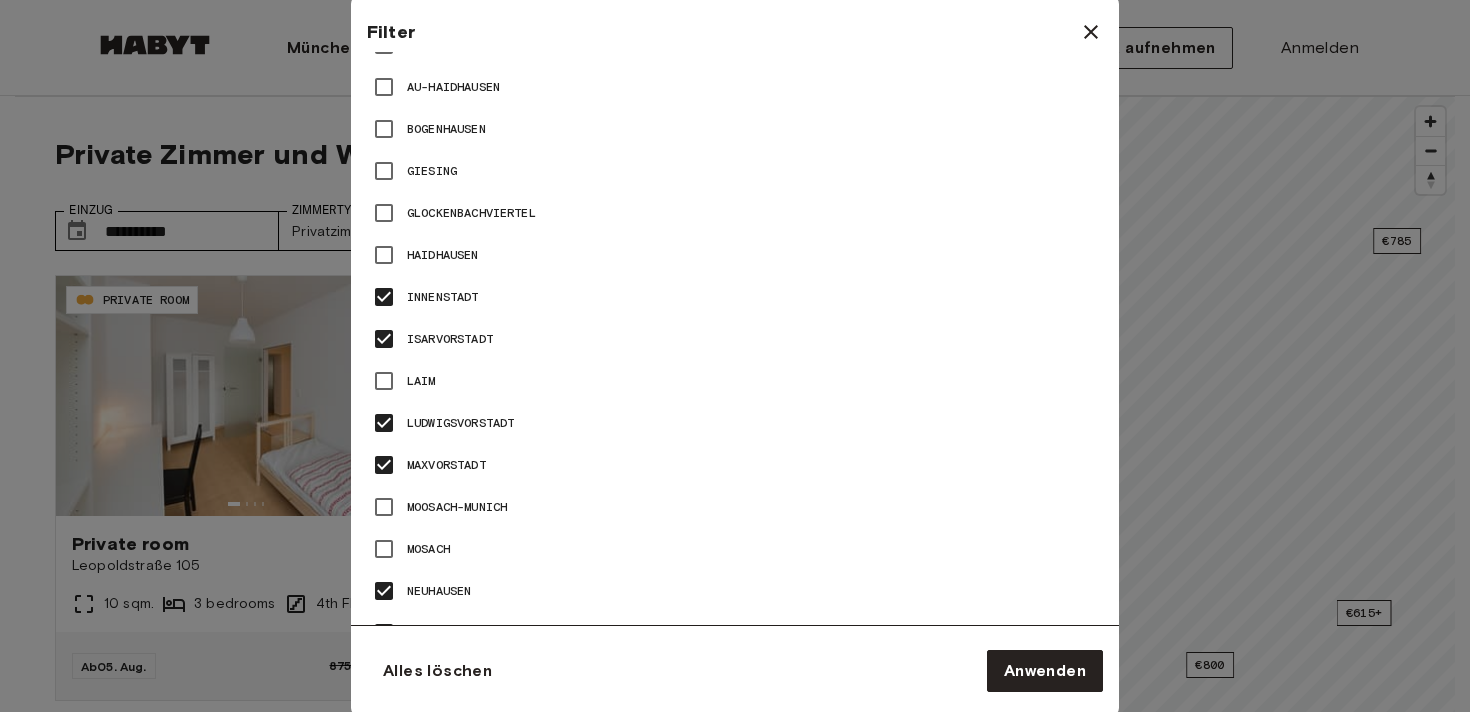 click on "Haidhausen" at bounding box center [735, 255] 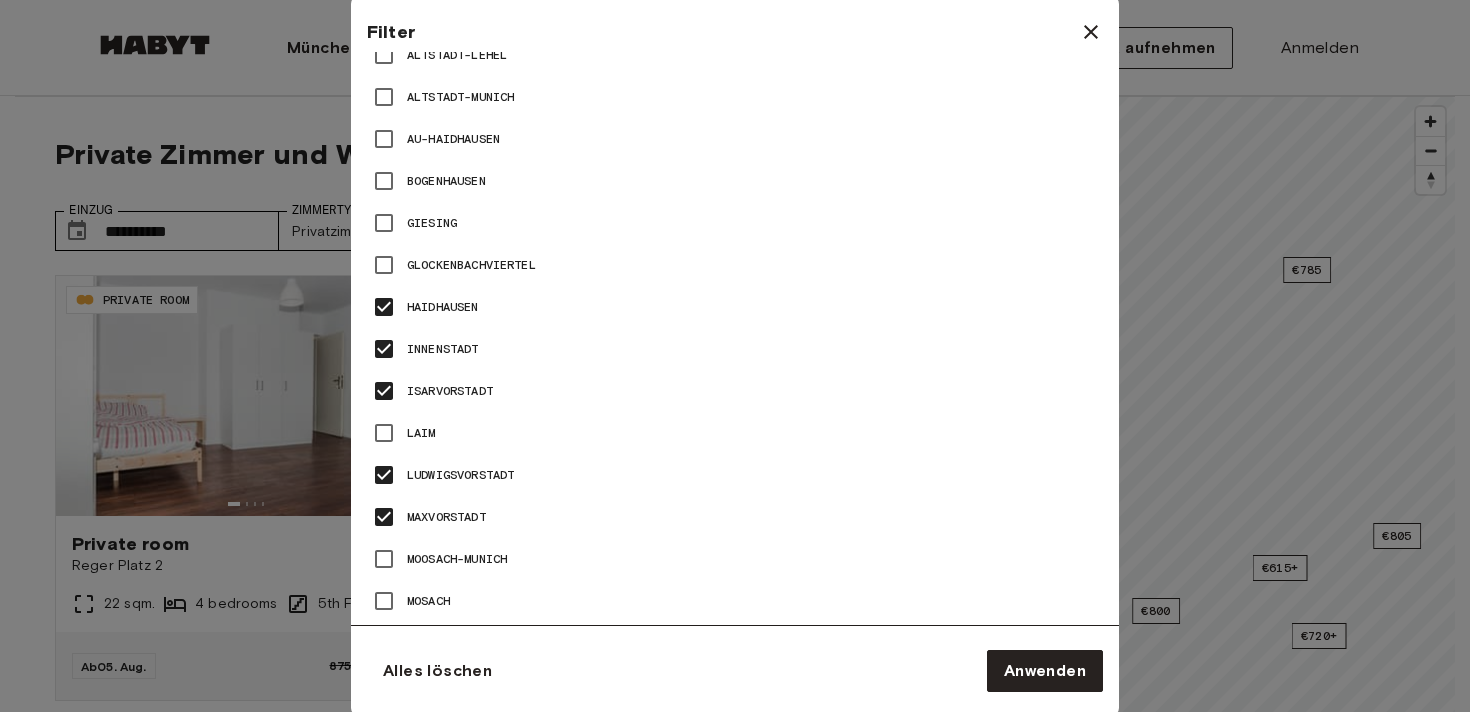 click on "Glockenbachviertel" at bounding box center (471, 265) 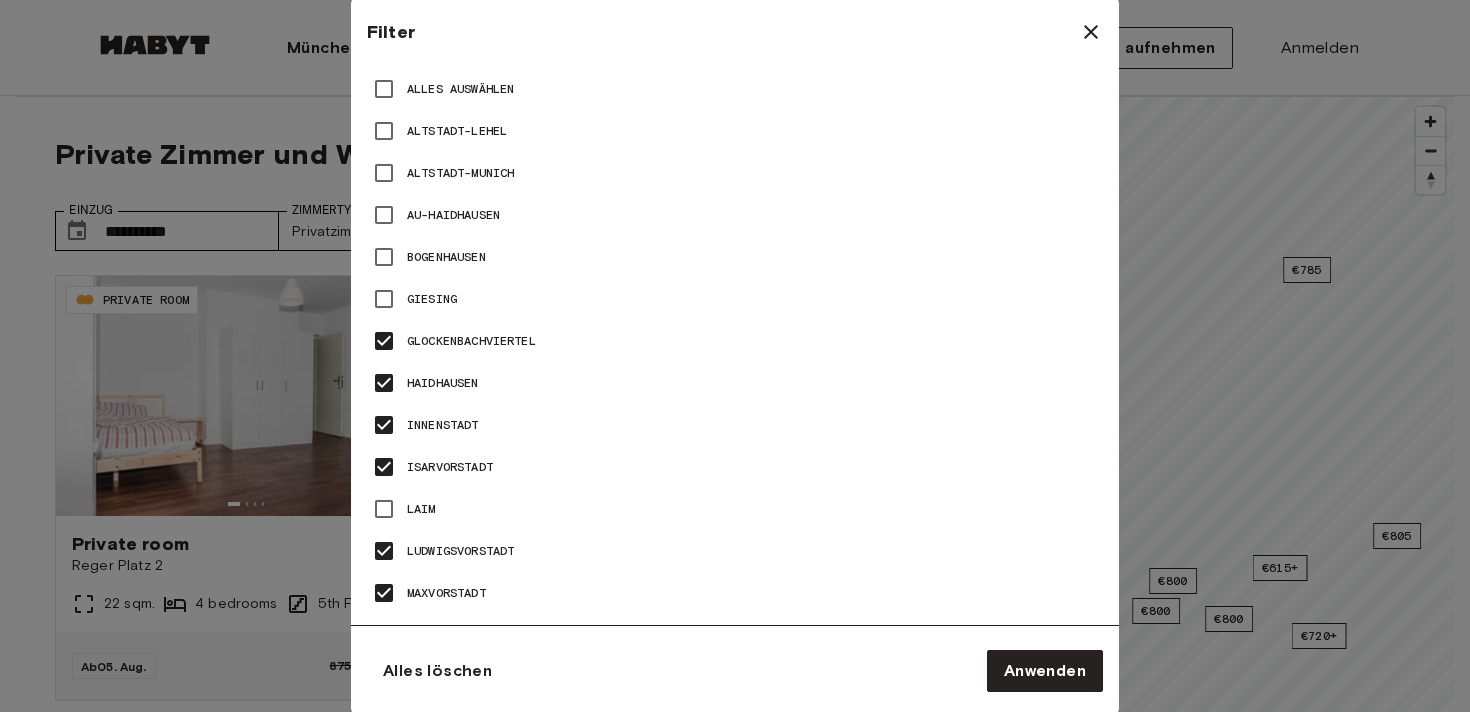 scroll, scrollTop: 923, scrollLeft: 0, axis: vertical 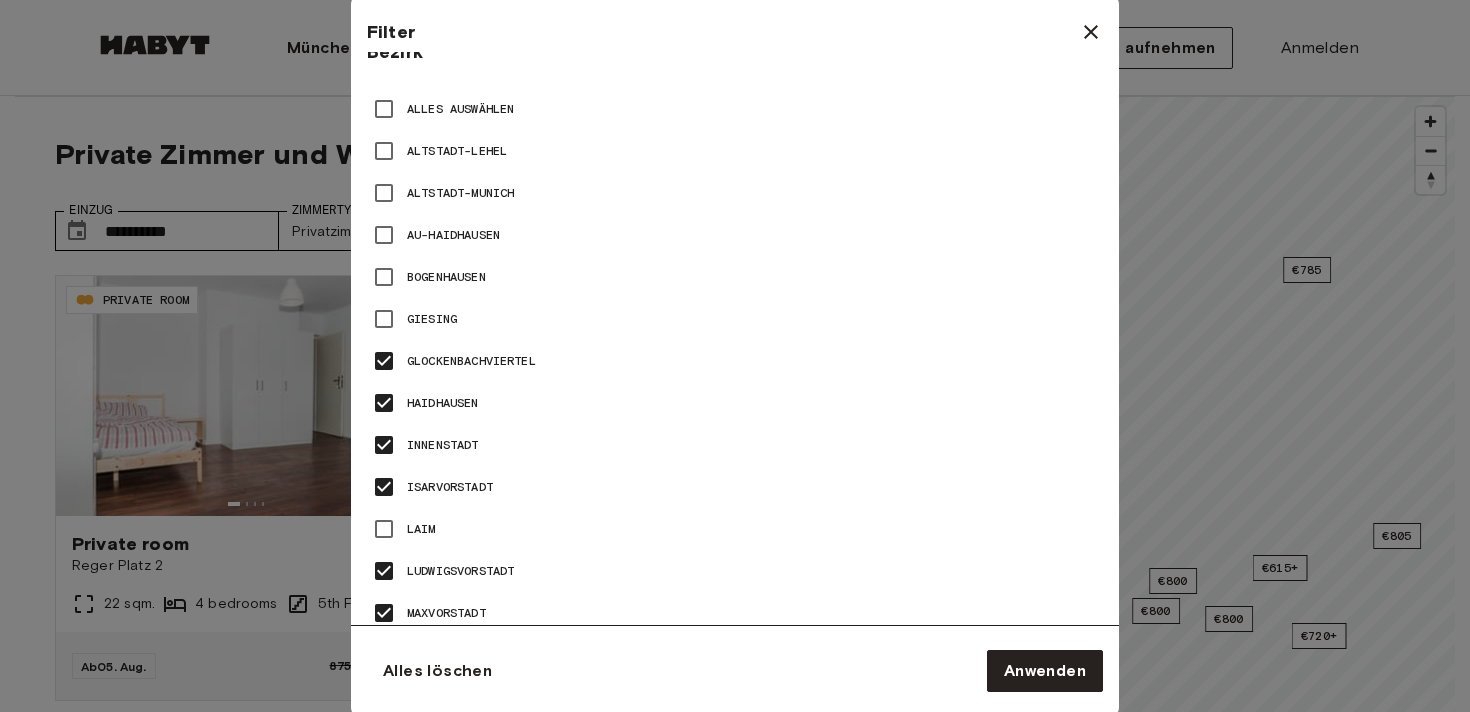 click on "Bogenhausen" at bounding box center (735, 277) 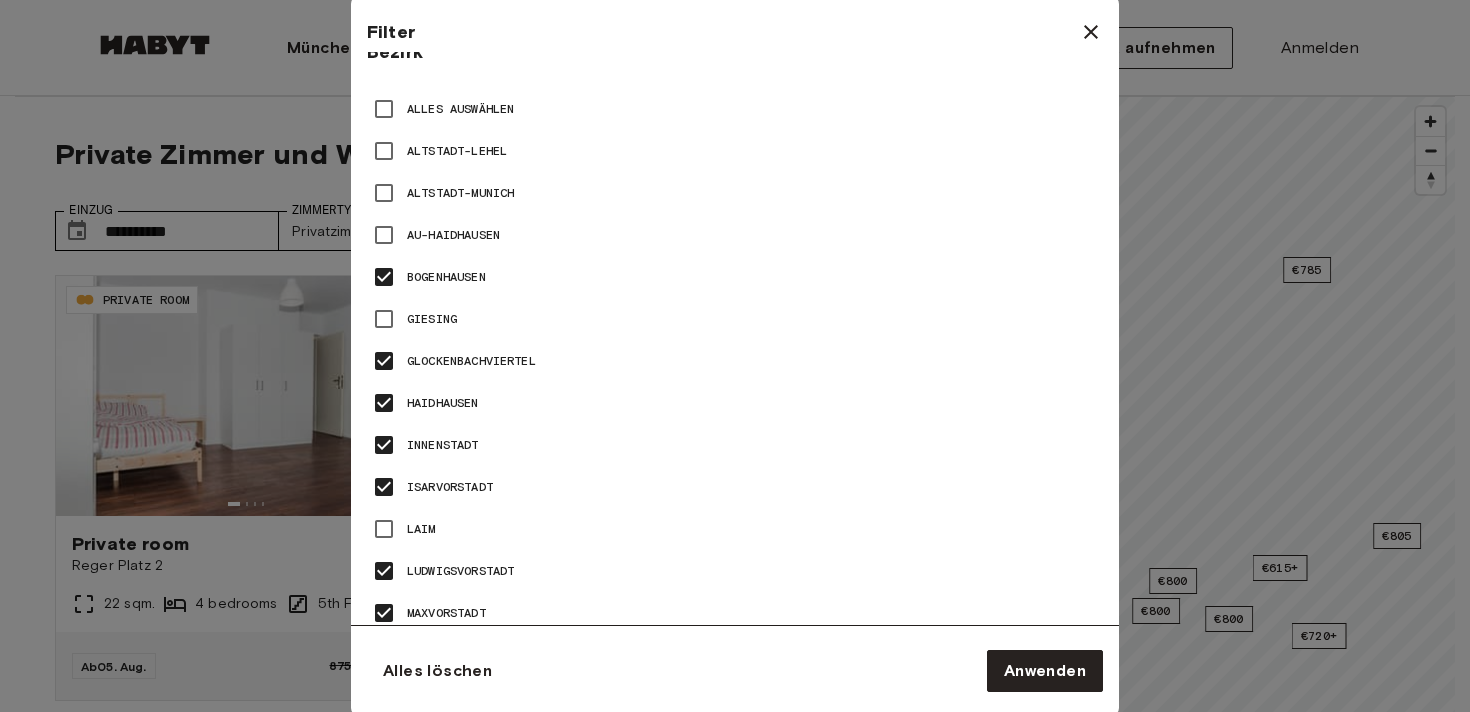 click on "Au-Haidhausen" at bounding box center (453, 235) 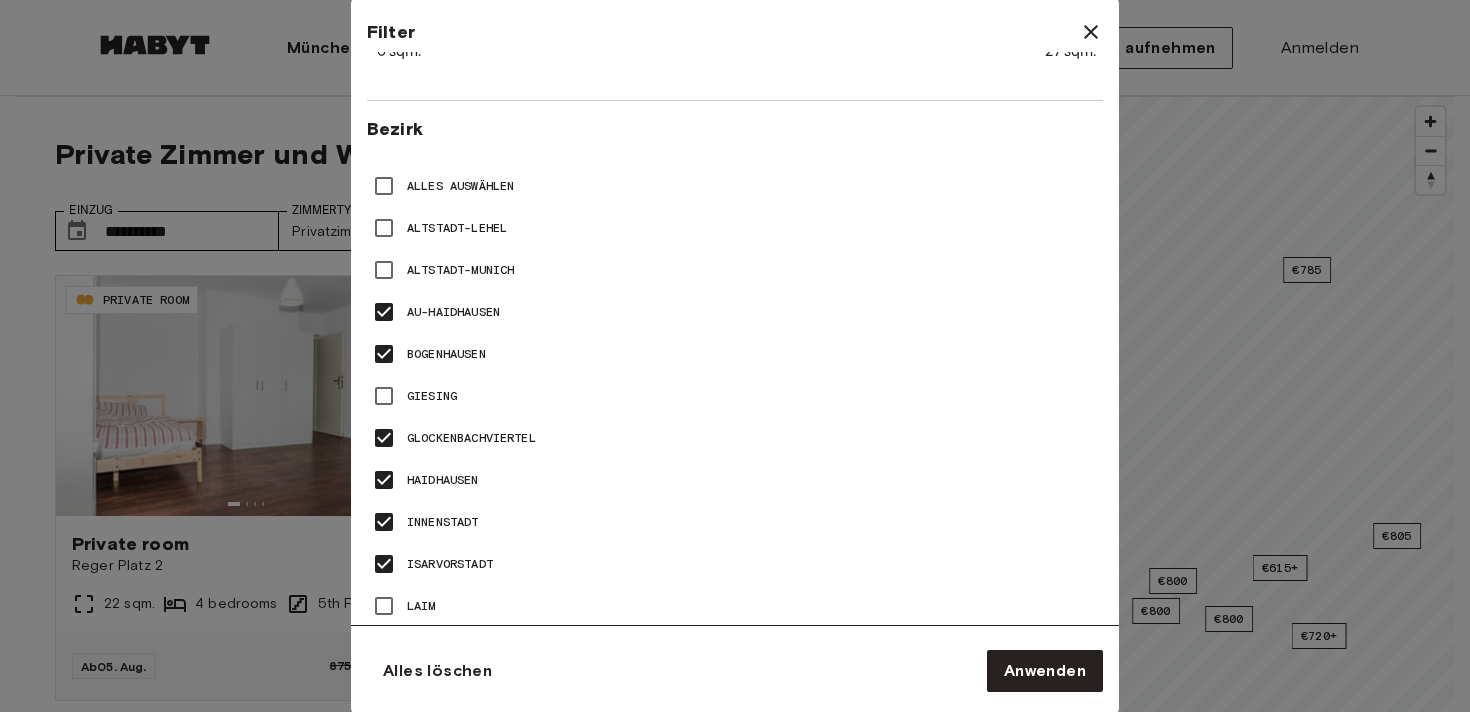 scroll, scrollTop: 837, scrollLeft: 0, axis: vertical 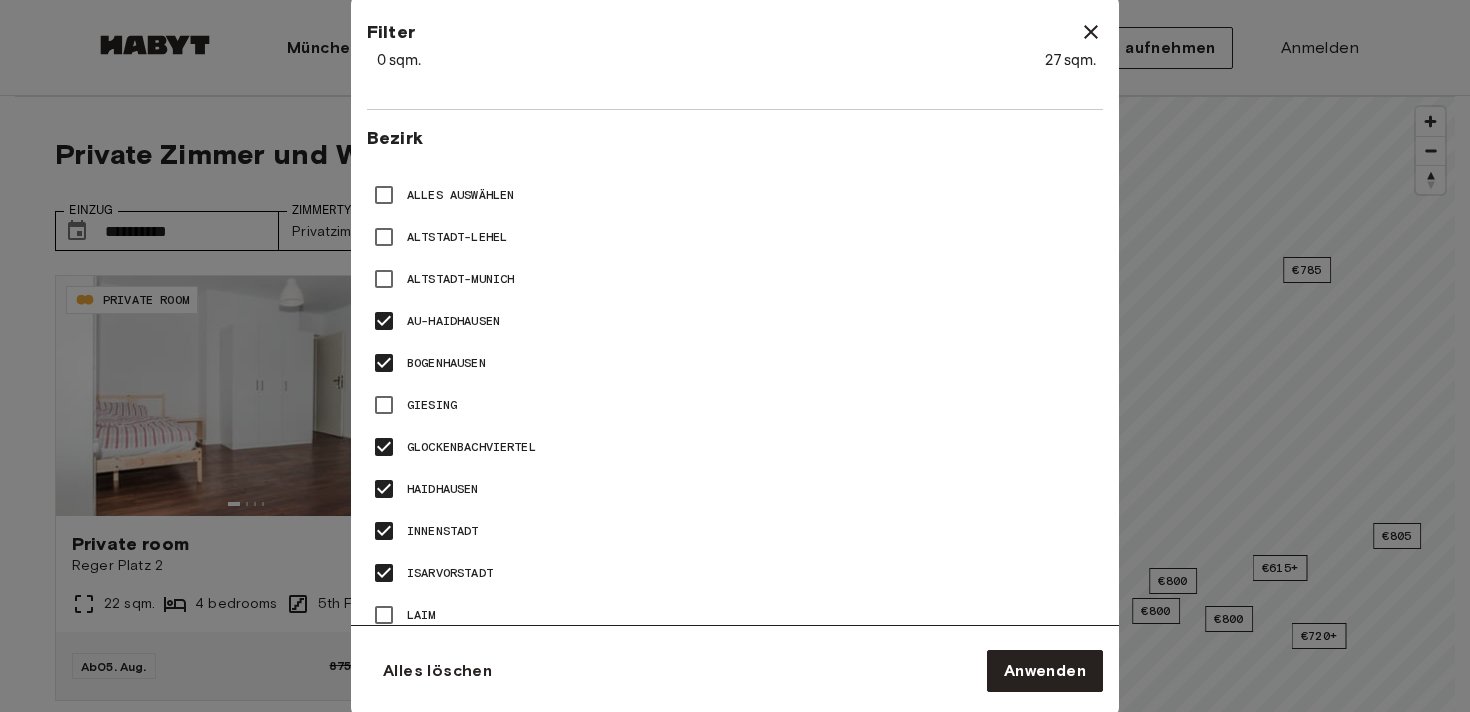click on "Altstadt-Lehel" at bounding box center [457, 237] 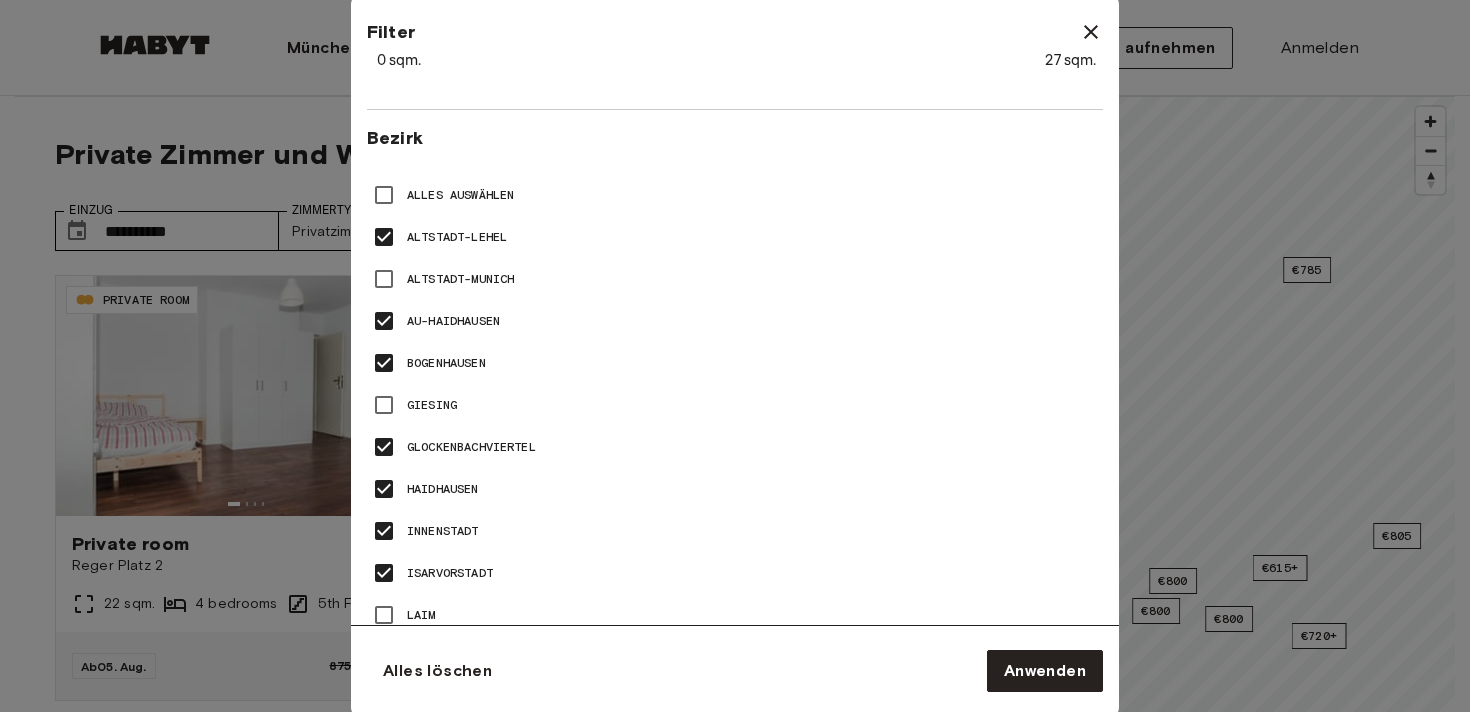 click on "Altstadt-Munich" at bounding box center [460, 279] 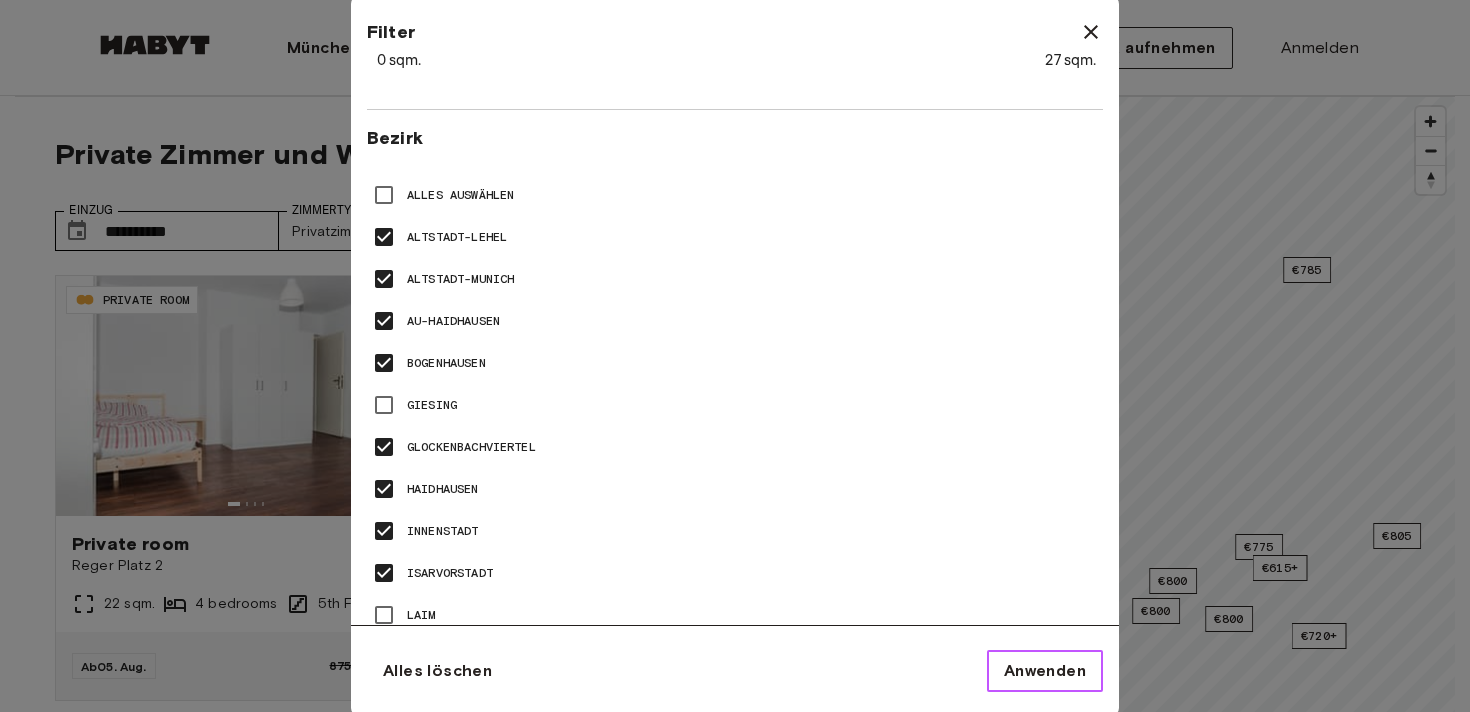 click on "Anwenden" at bounding box center (1045, 671) 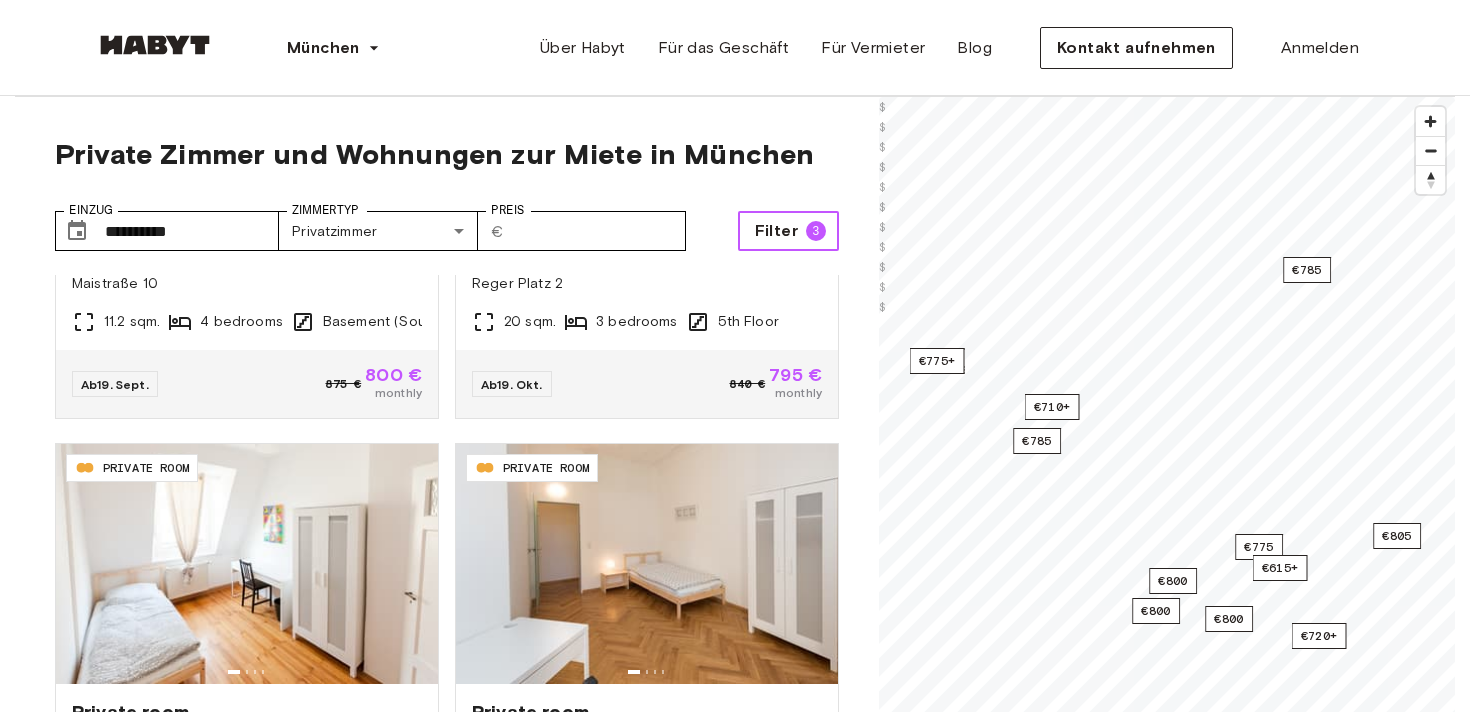 scroll, scrollTop: 3878, scrollLeft: 0, axis: vertical 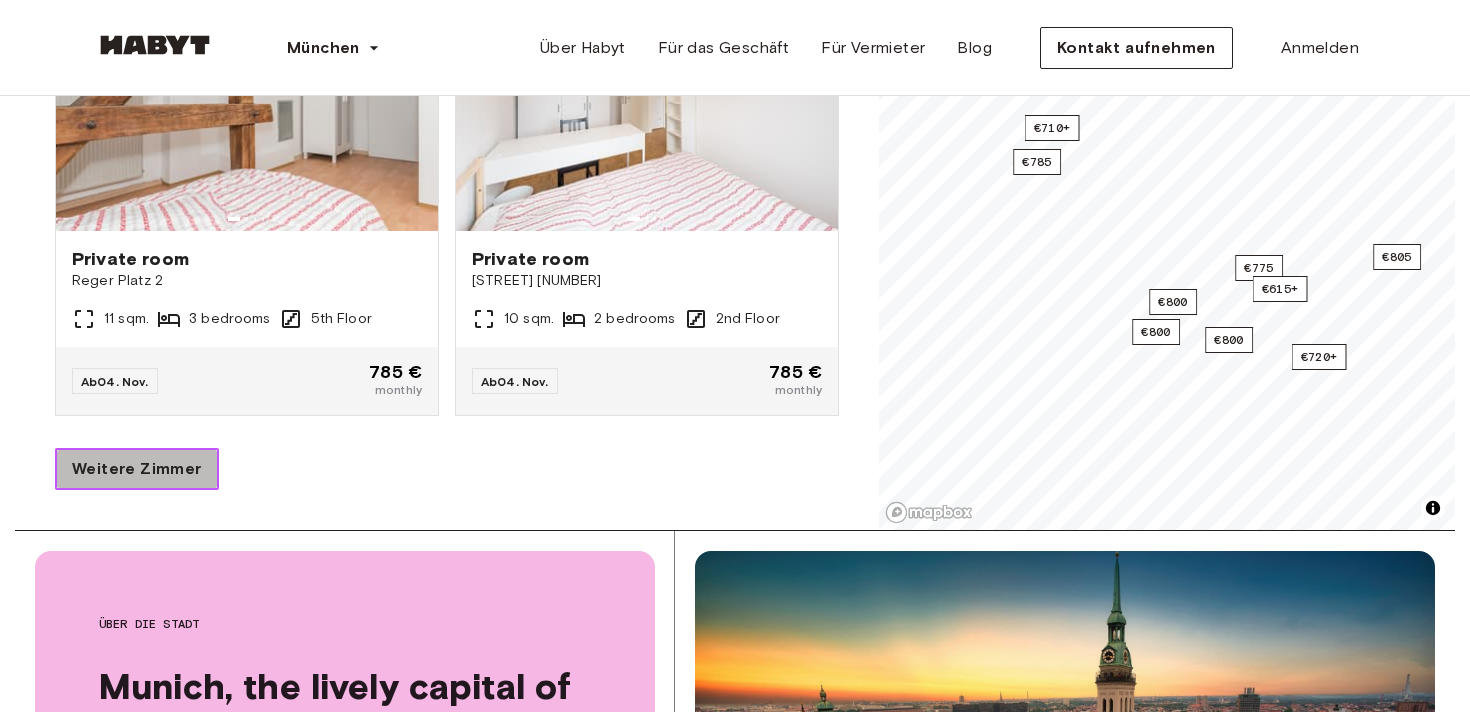 click on "Weitere Zimmer" at bounding box center (137, 469) 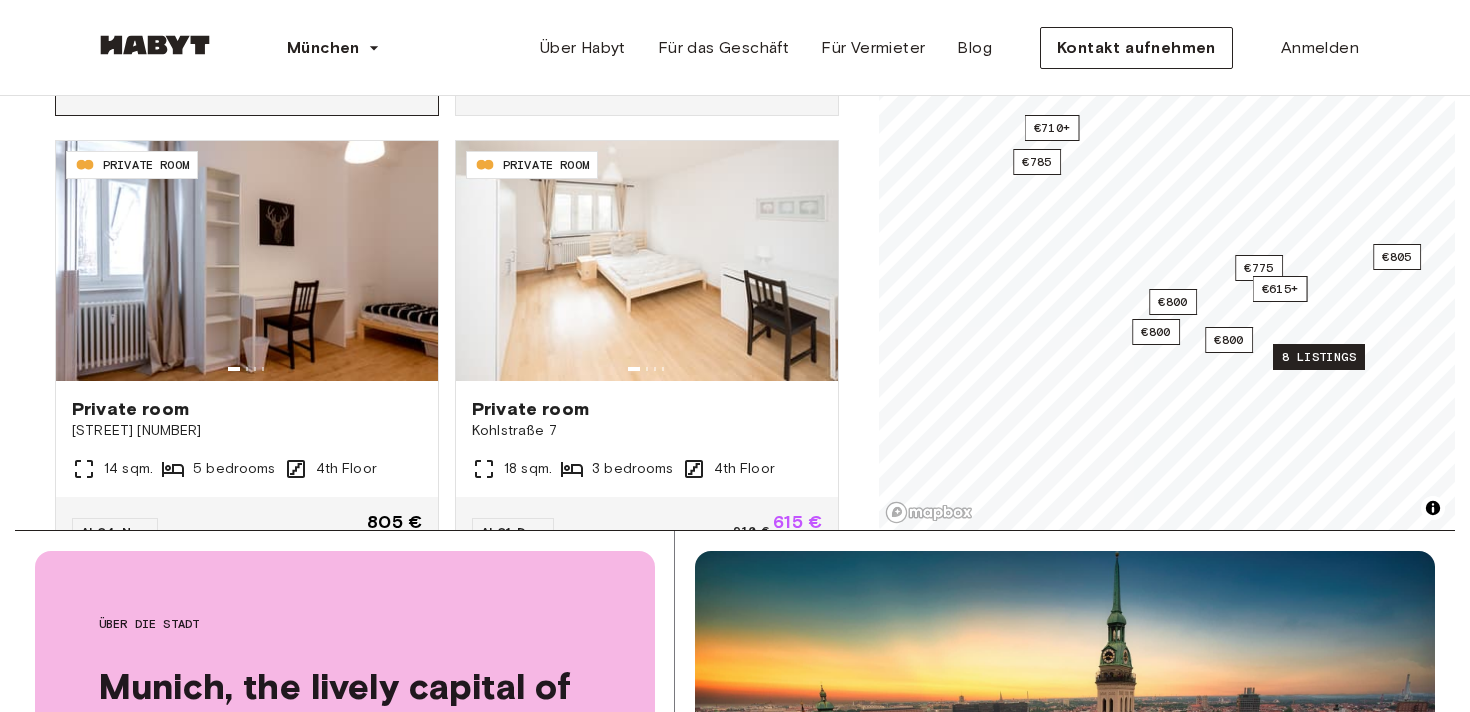 scroll, scrollTop: 4176, scrollLeft: 0, axis: vertical 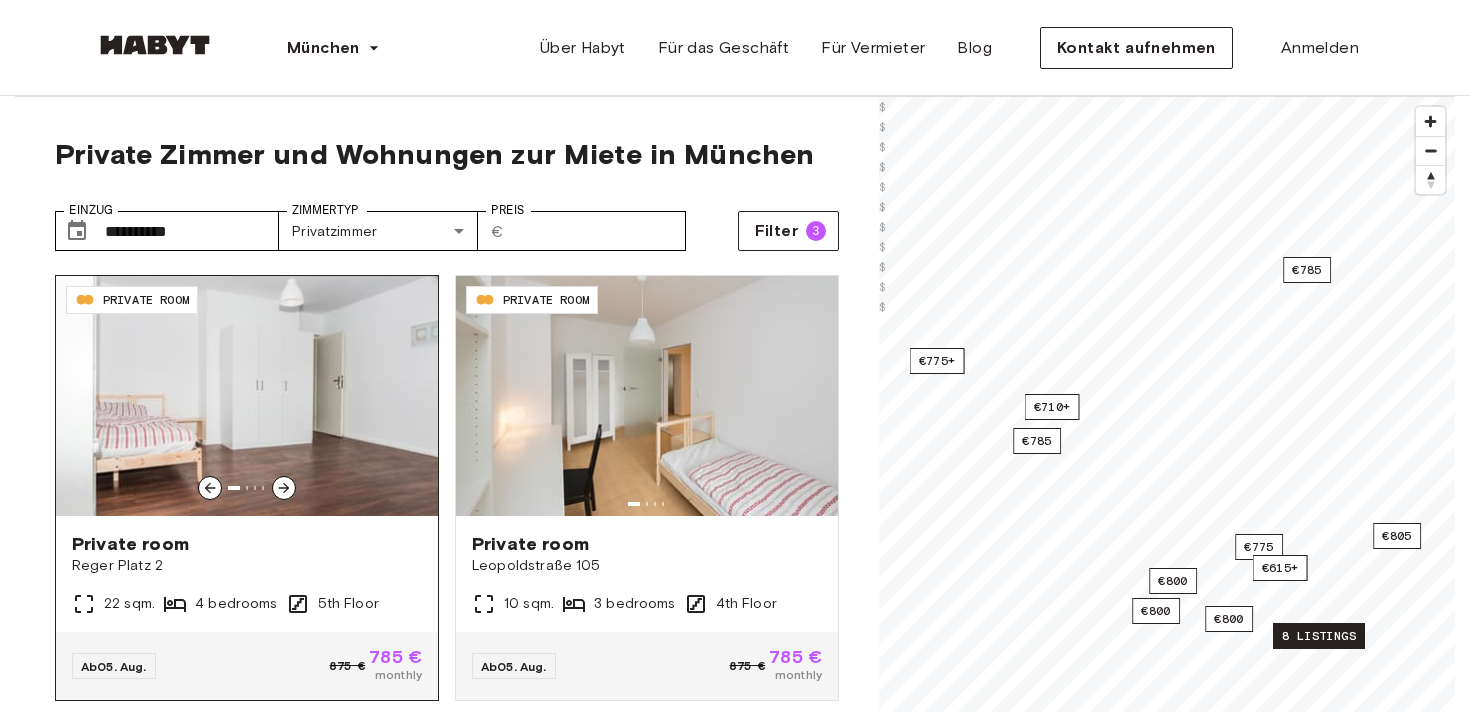 click at bounding box center (247, 396) 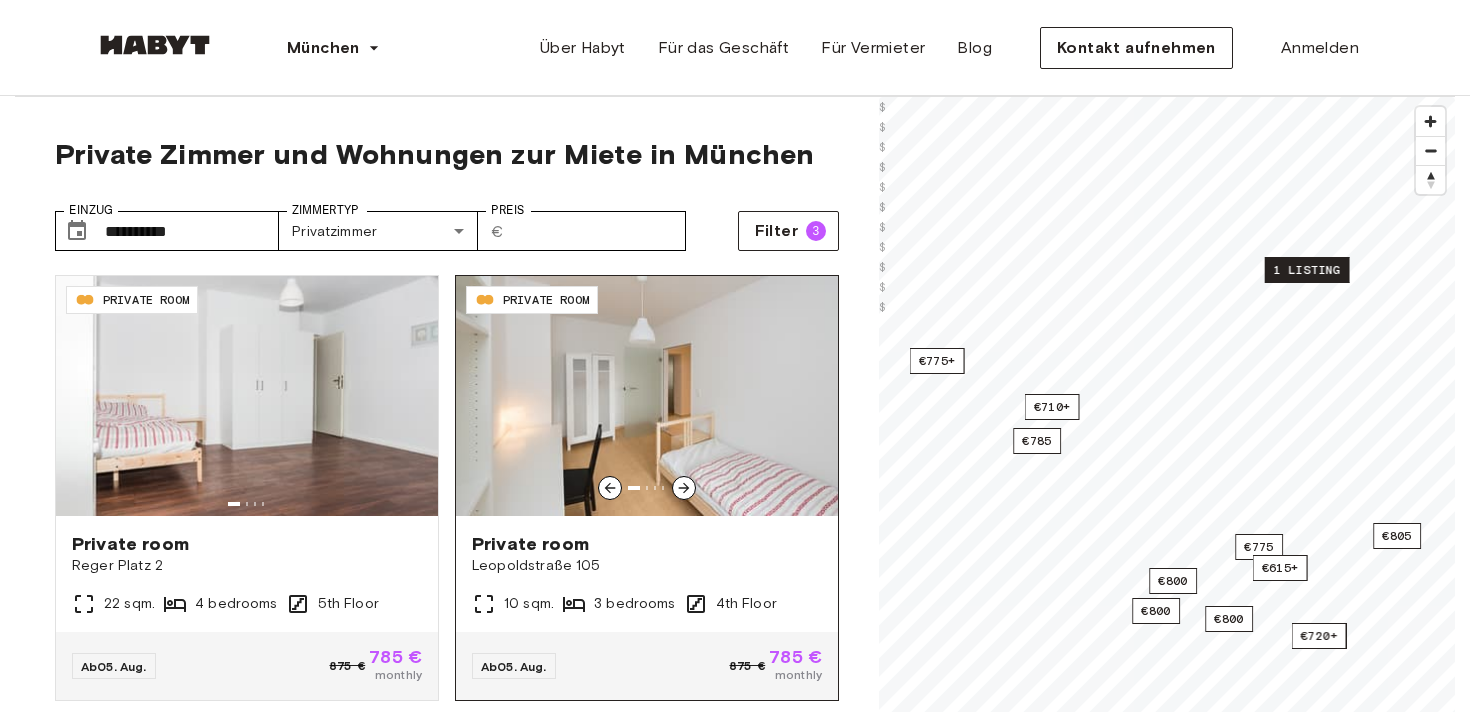 click 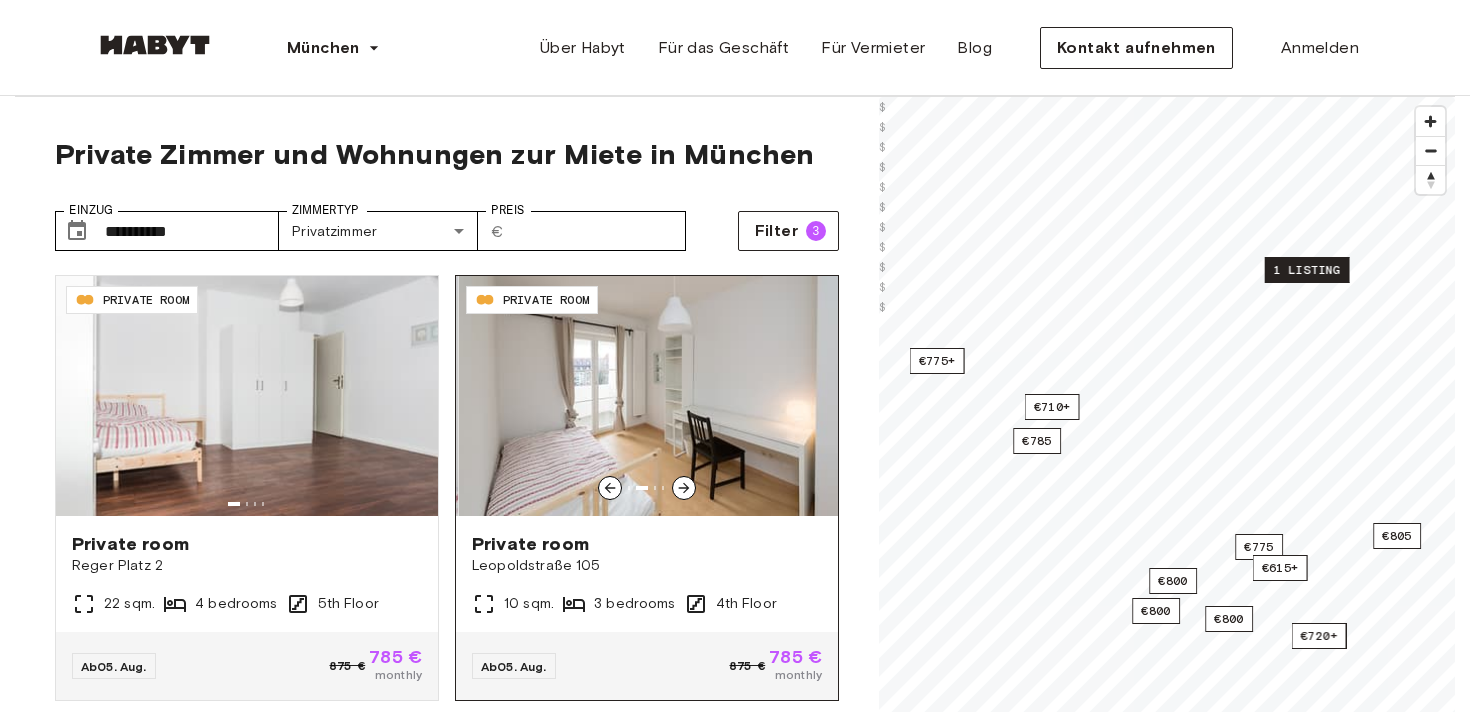 click 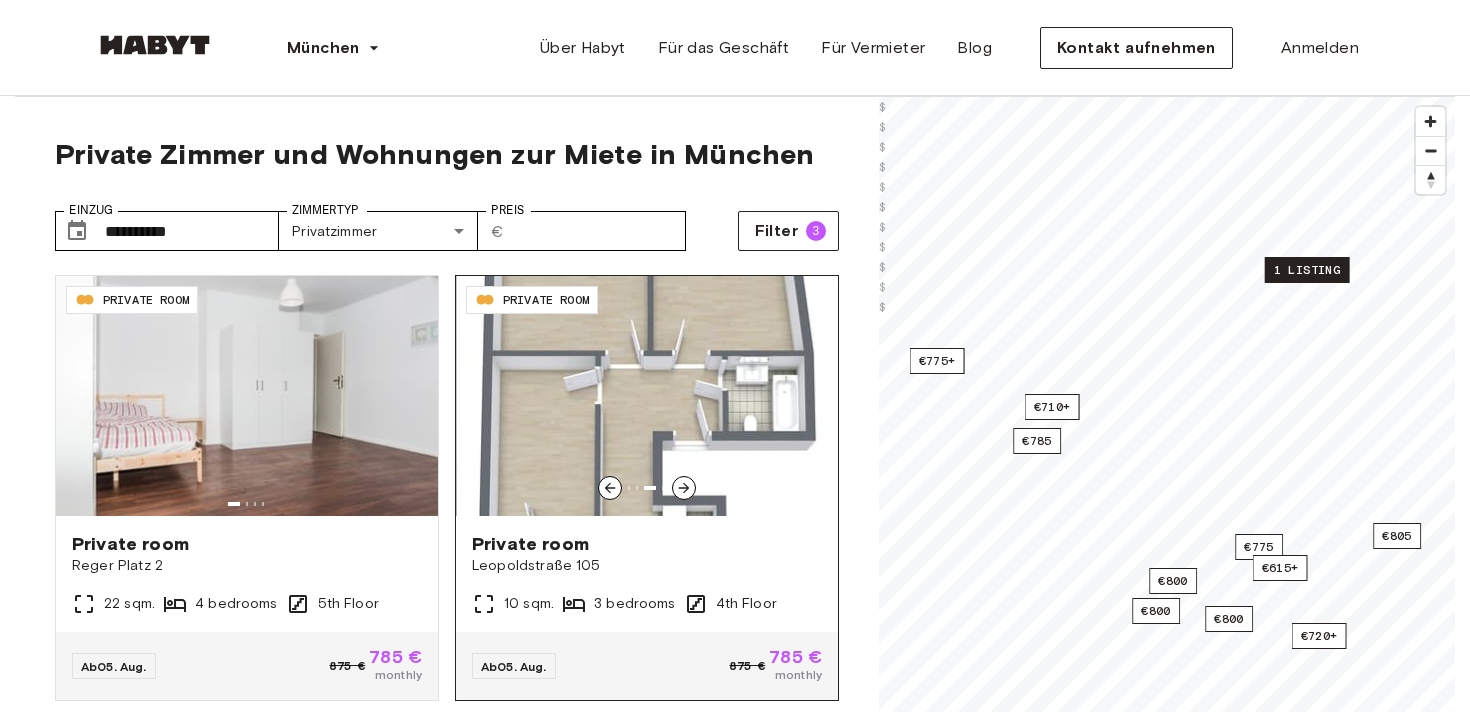 click 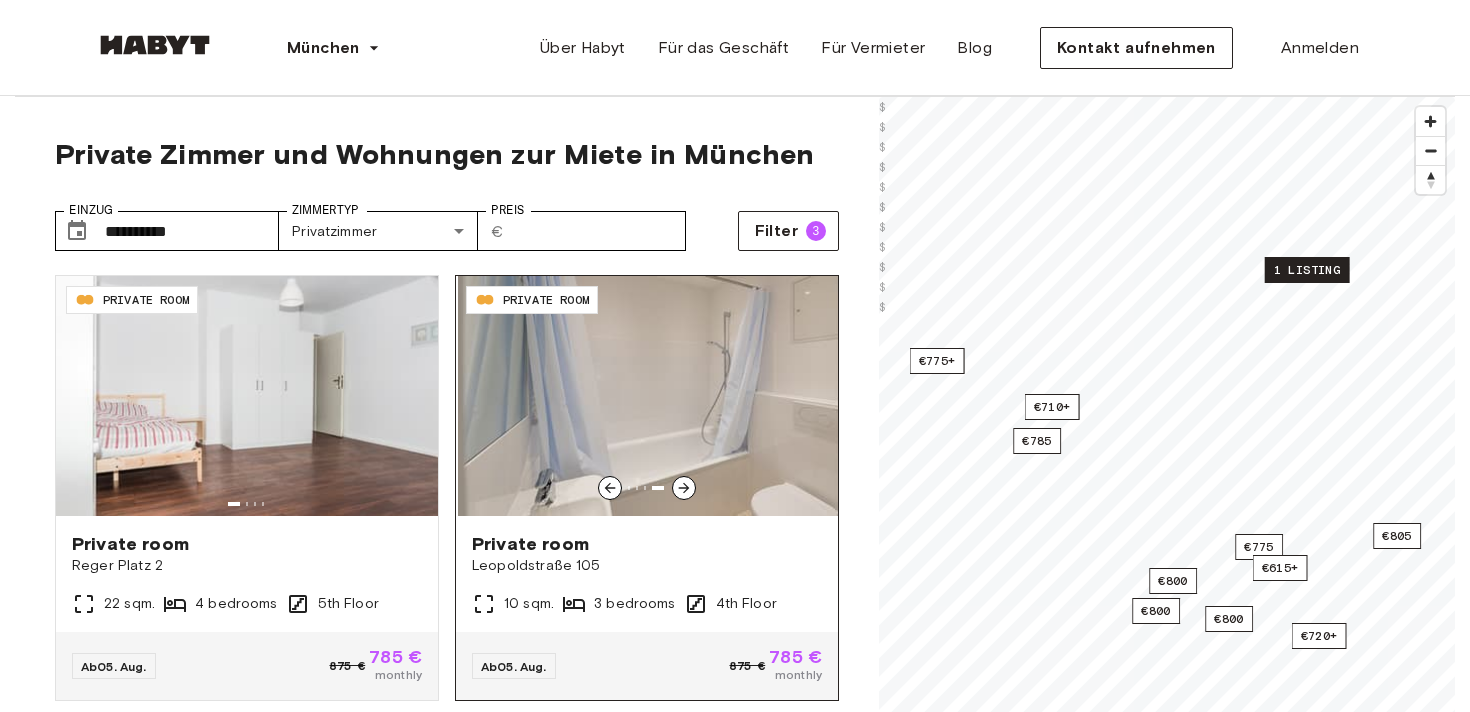 click 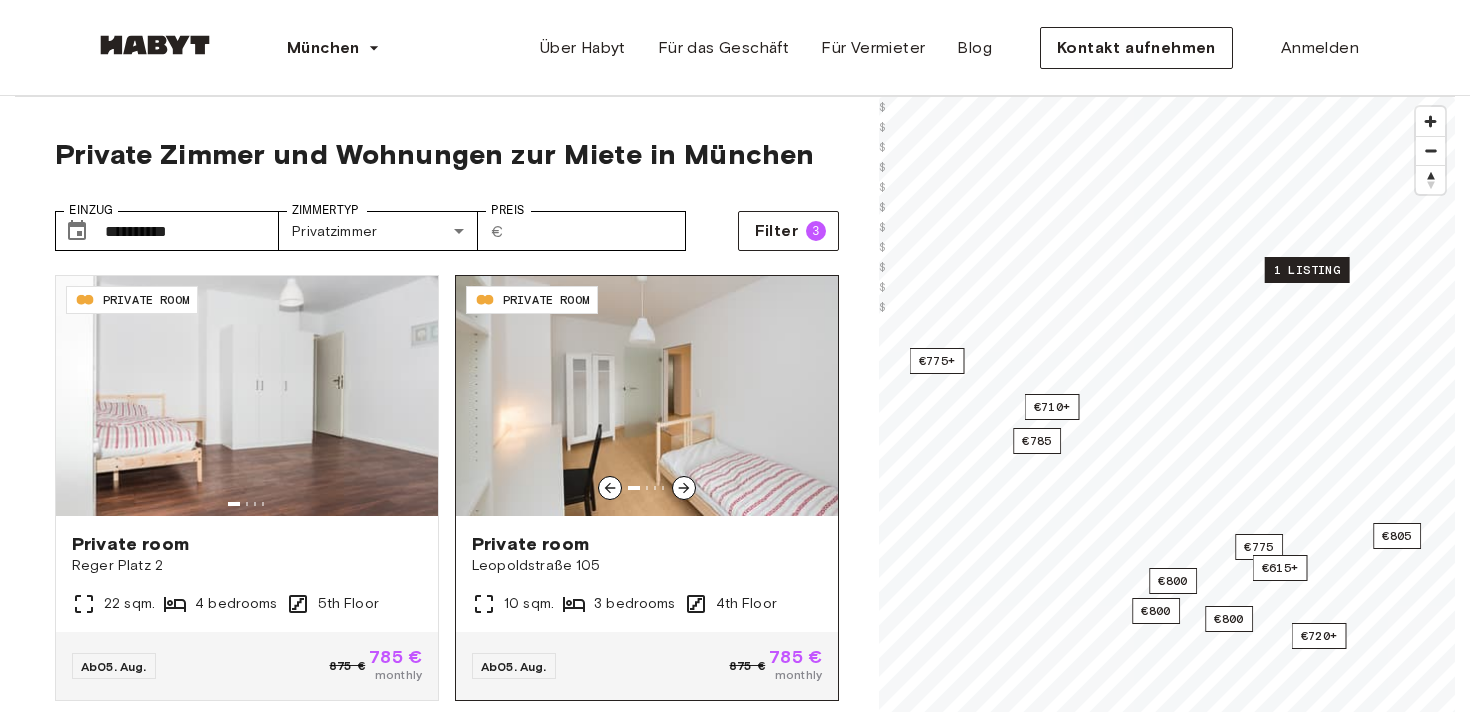 click 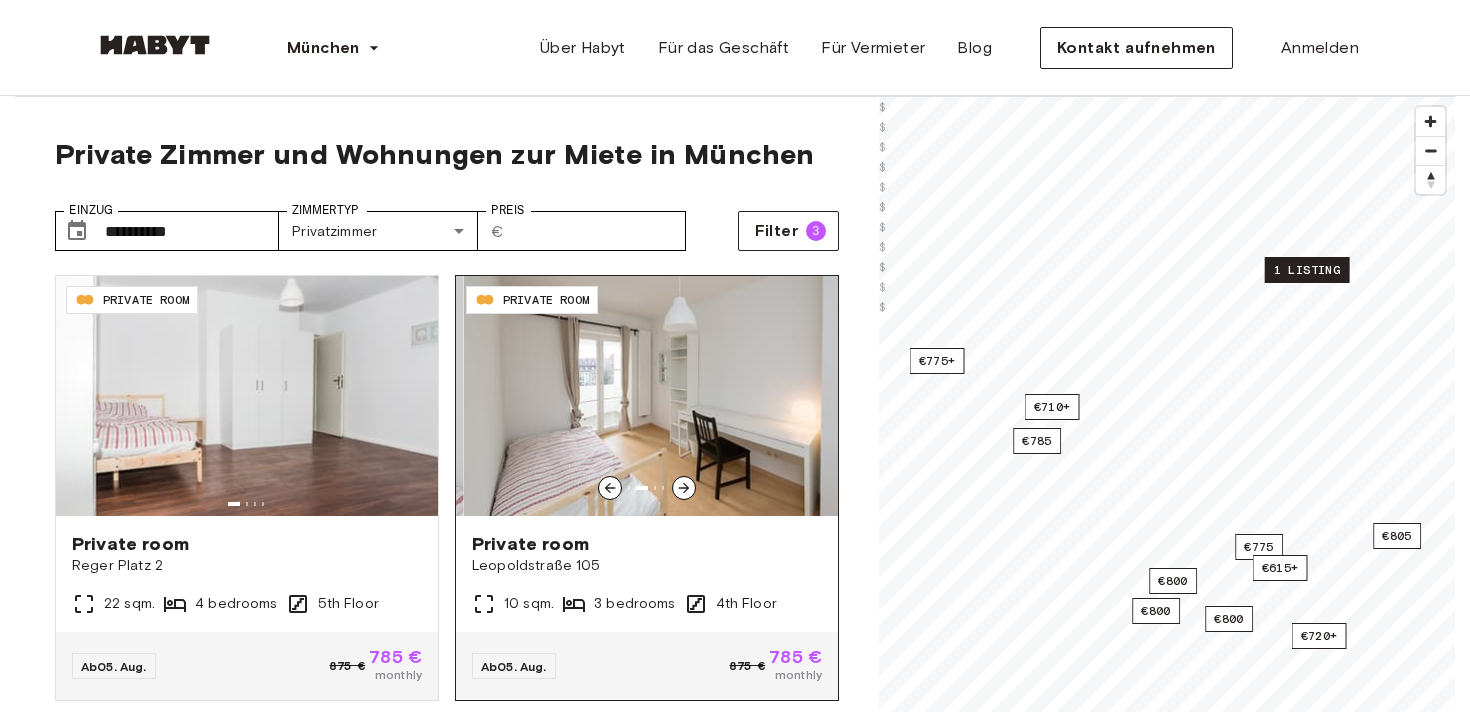 click at bounding box center (655, 396) 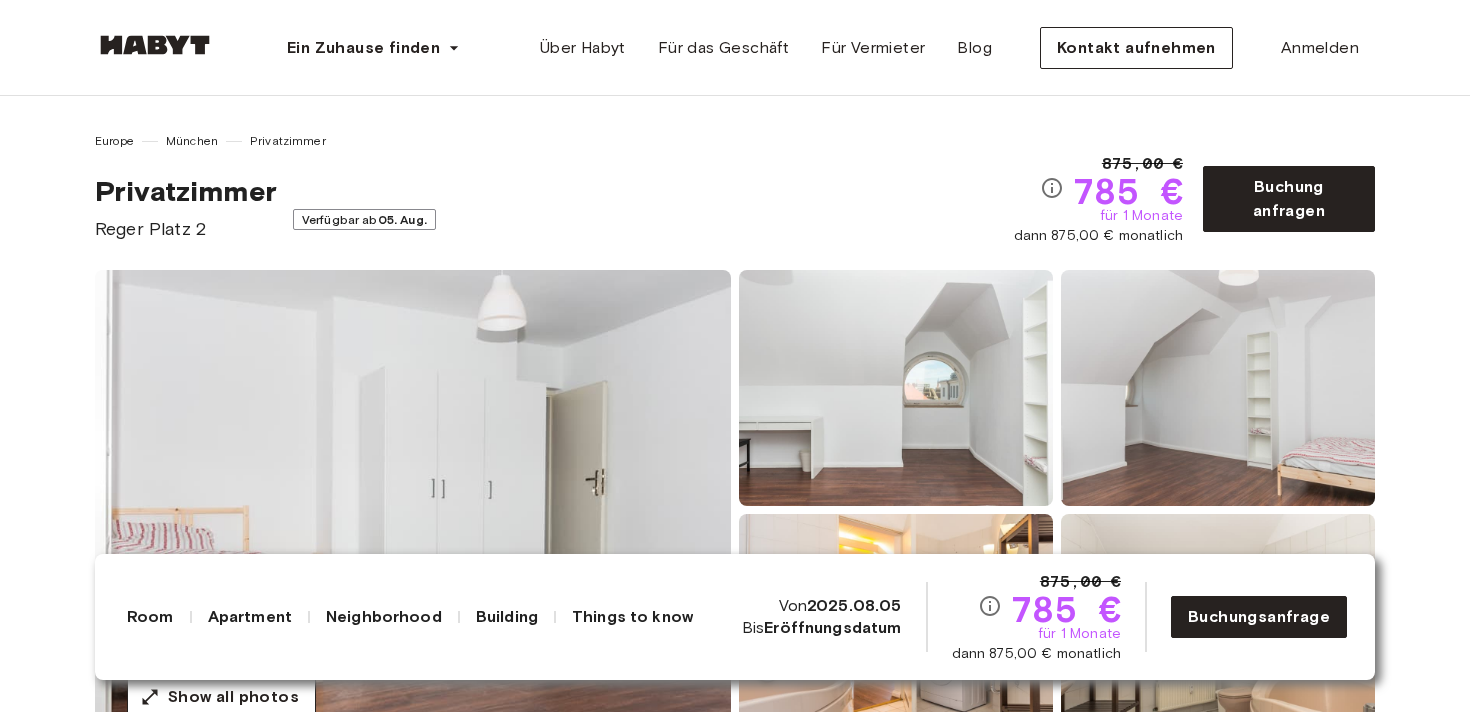 scroll, scrollTop: 0, scrollLeft: 0, axis: both 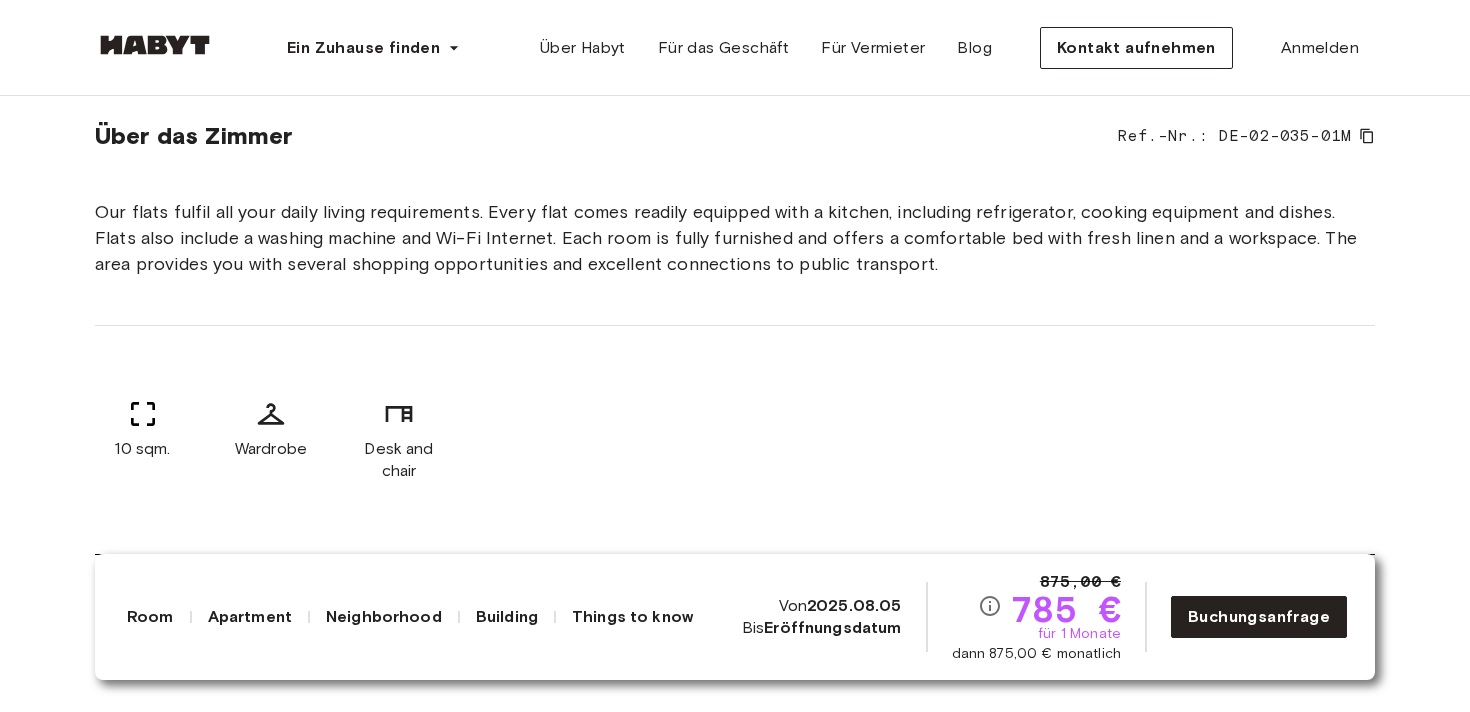 click on "Our flats fulfil all your daily living requirements. Every flat comes readily equipped with a kitchen, including refrigerator, cooking equipment and dishes. Flats also include a washing machine and Wi-Fi Internet. Each room is fully furnished and offers a comfortable bed with fresh linen and a workspace. The area provides you with several shopping opportunities and excellent connections to public transport." at bounding box center (735, 238) 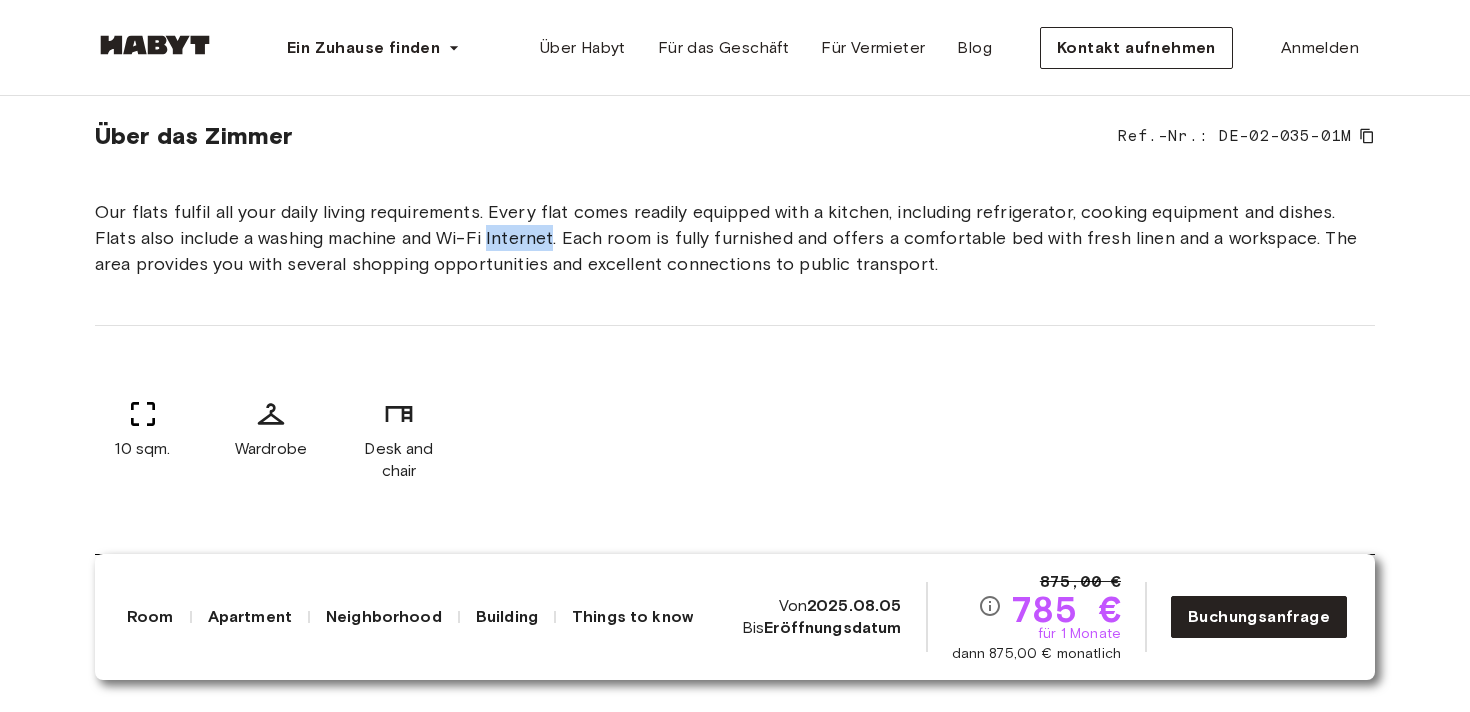 click on "Our flats fulfil all your daily living requirements. Every flat comes readily equipped with a kitchen, including refrigerator, cooking equipment and dishes. Flats also include a washing machine and Wi-Fi Internet. Each room is fully furnished and offers a comfortable bed with fresh linen and a workspace. The area provides you with several shopping opportunities and excellent connections to public transport." at bounding box center [735, 238] 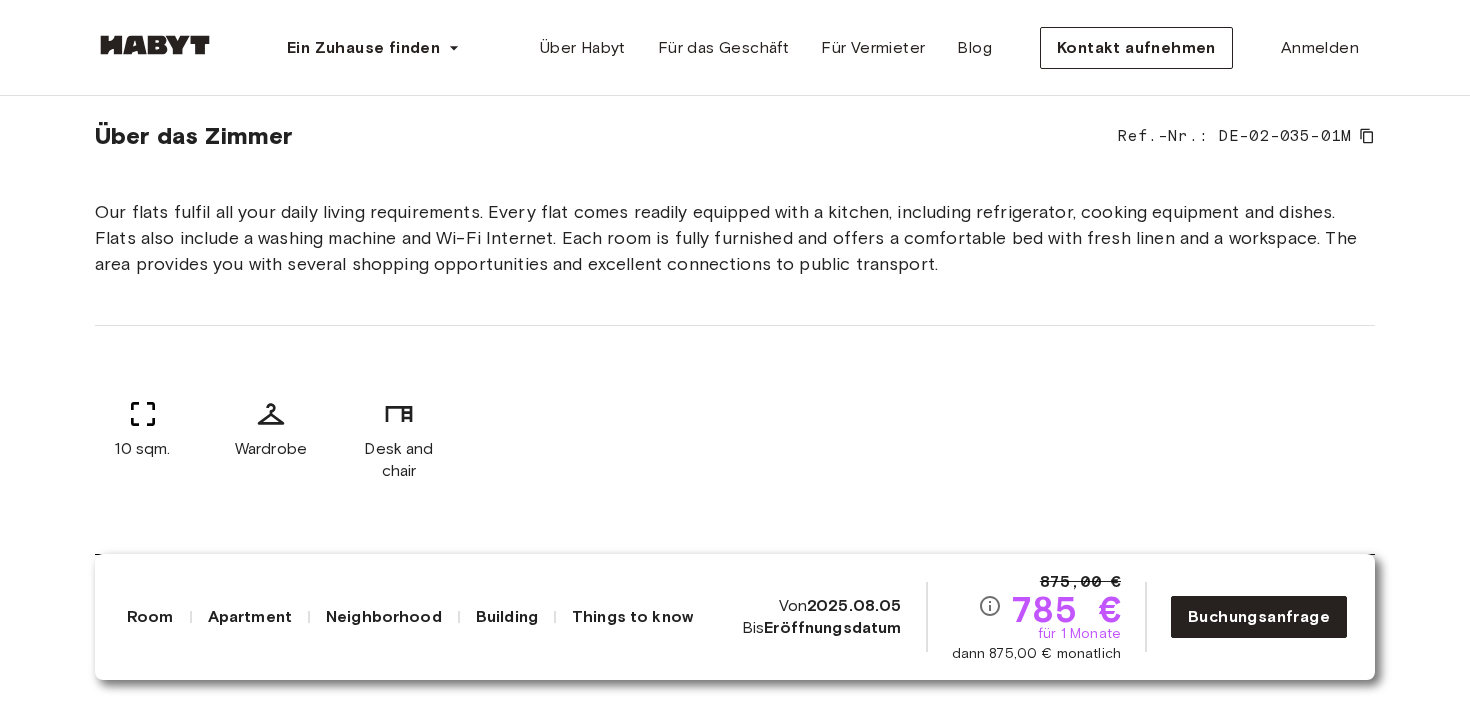 click on "Our flats fulfil all your daily living requirements. Every flat comes readily equipped with a kitchen, including refrigerator, cooking equipment and dishes. Flats also include a washing machine and Wi-Fi Internet. Each room is fully furnished and offers a comfortable bed with fresh linen and a workspace. The area provides you with several shopping opportunities and excellent connections to public transport." at bounding box center (735, 238) 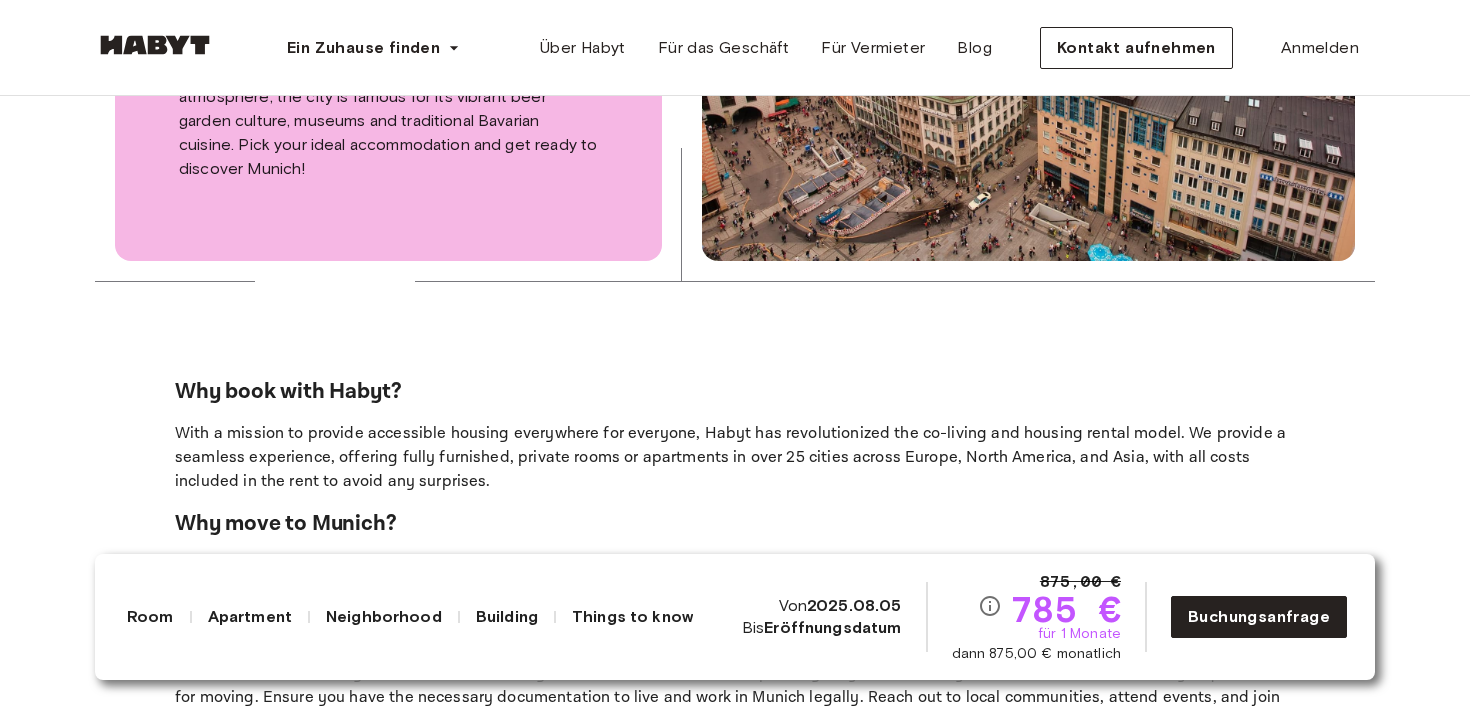 scroll, scrollTop: 4562, scrollLeft: 0, axis: vertical 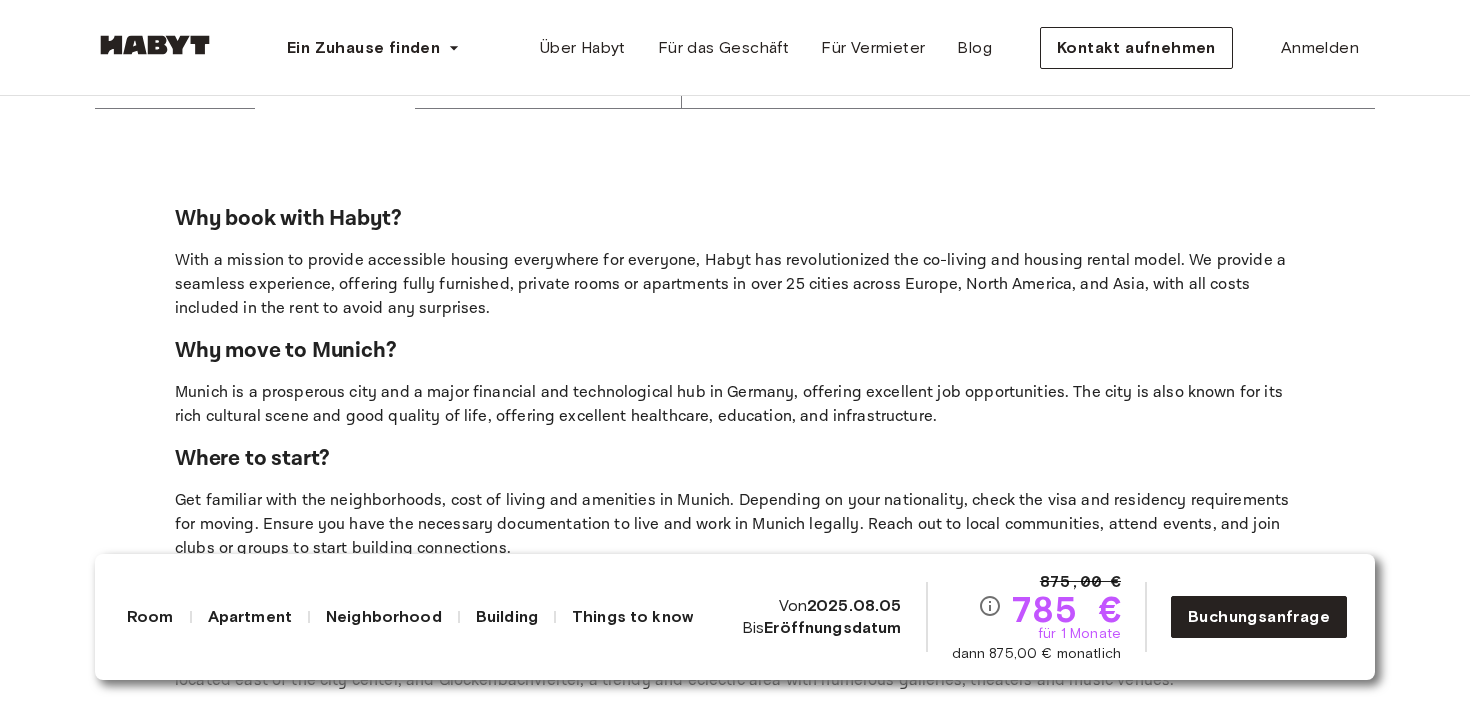 click on "Why book with Habyt?" at bounding box center (735, 219) 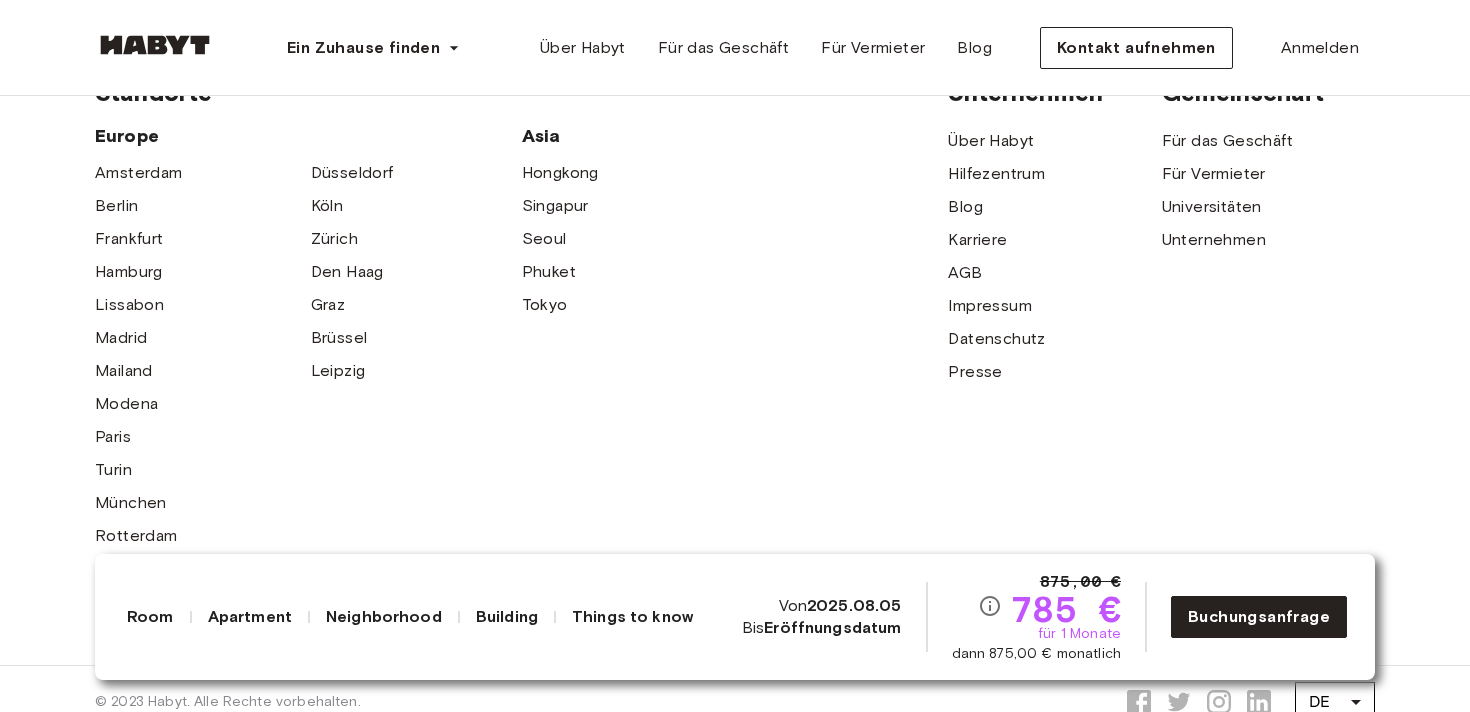 scroll, scrollTop: 6341, scrollLeft: 0, axis: vertical 